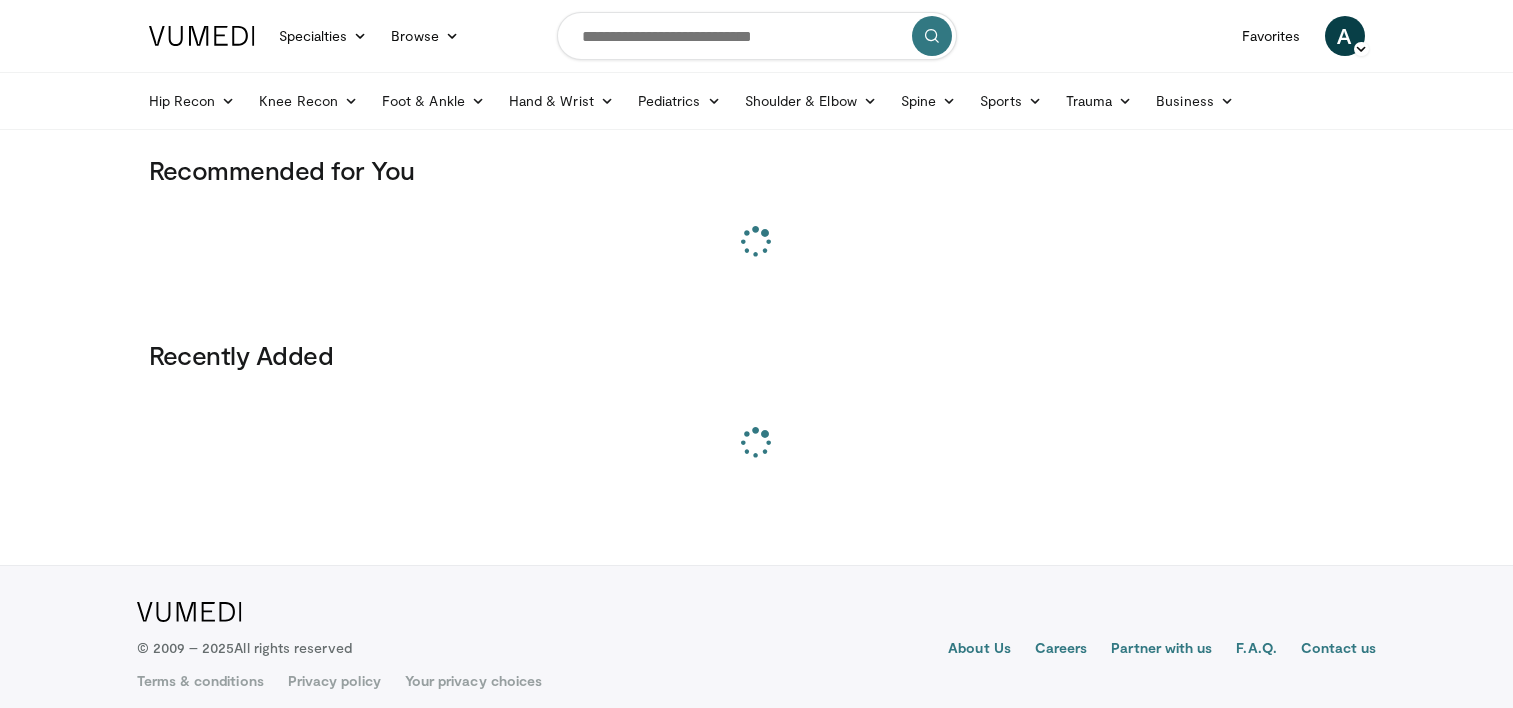 scroll, scrollTop: 0, scrollLeft: 0, axis: both 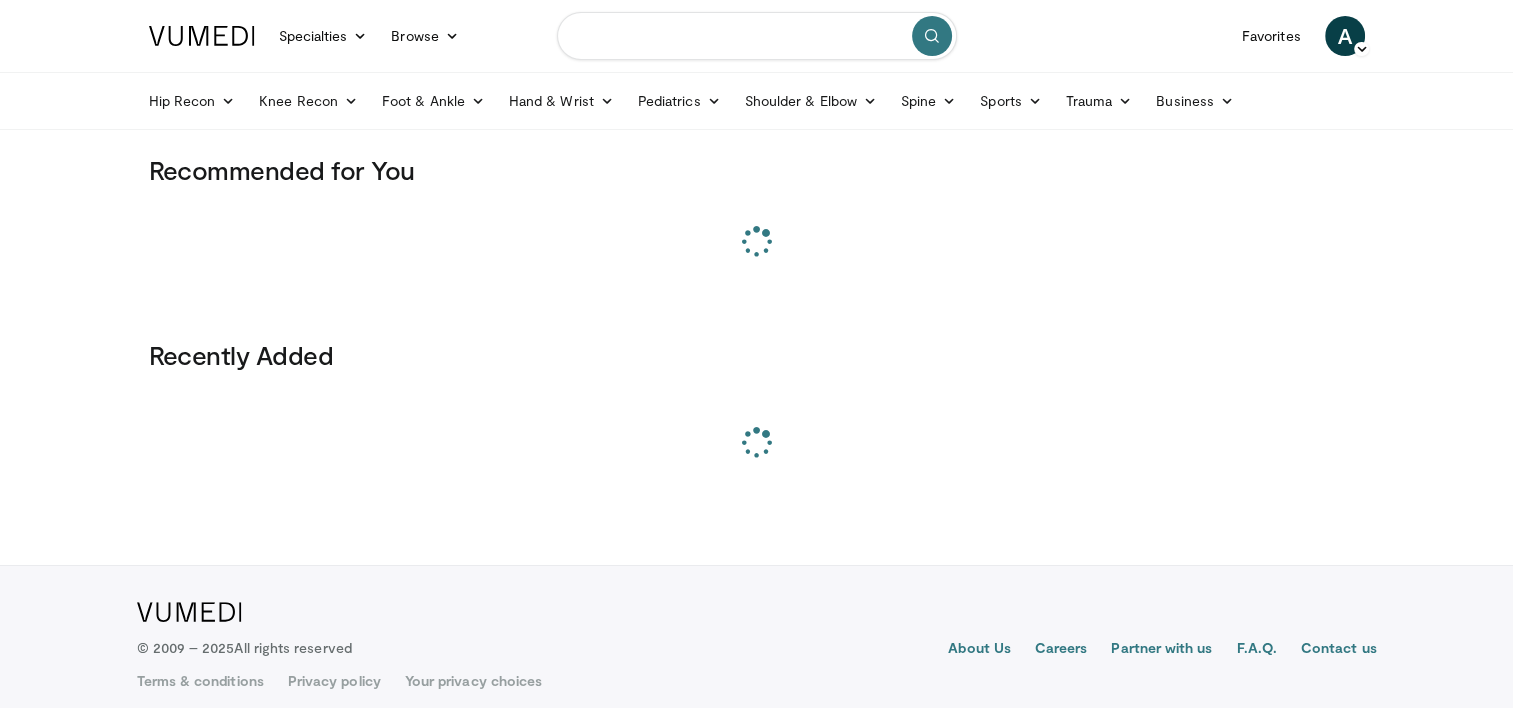 click at bounding box center (757, 36) 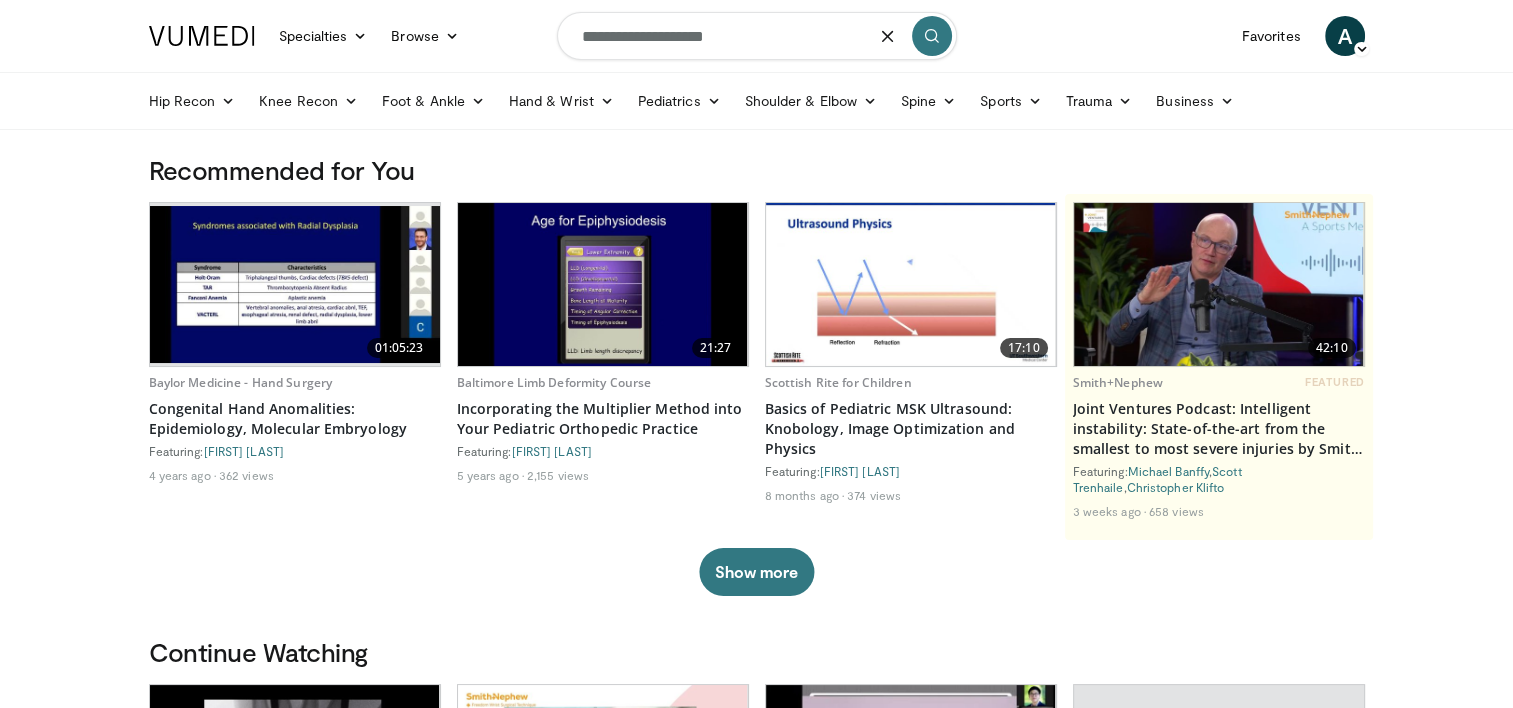 type on "**********" 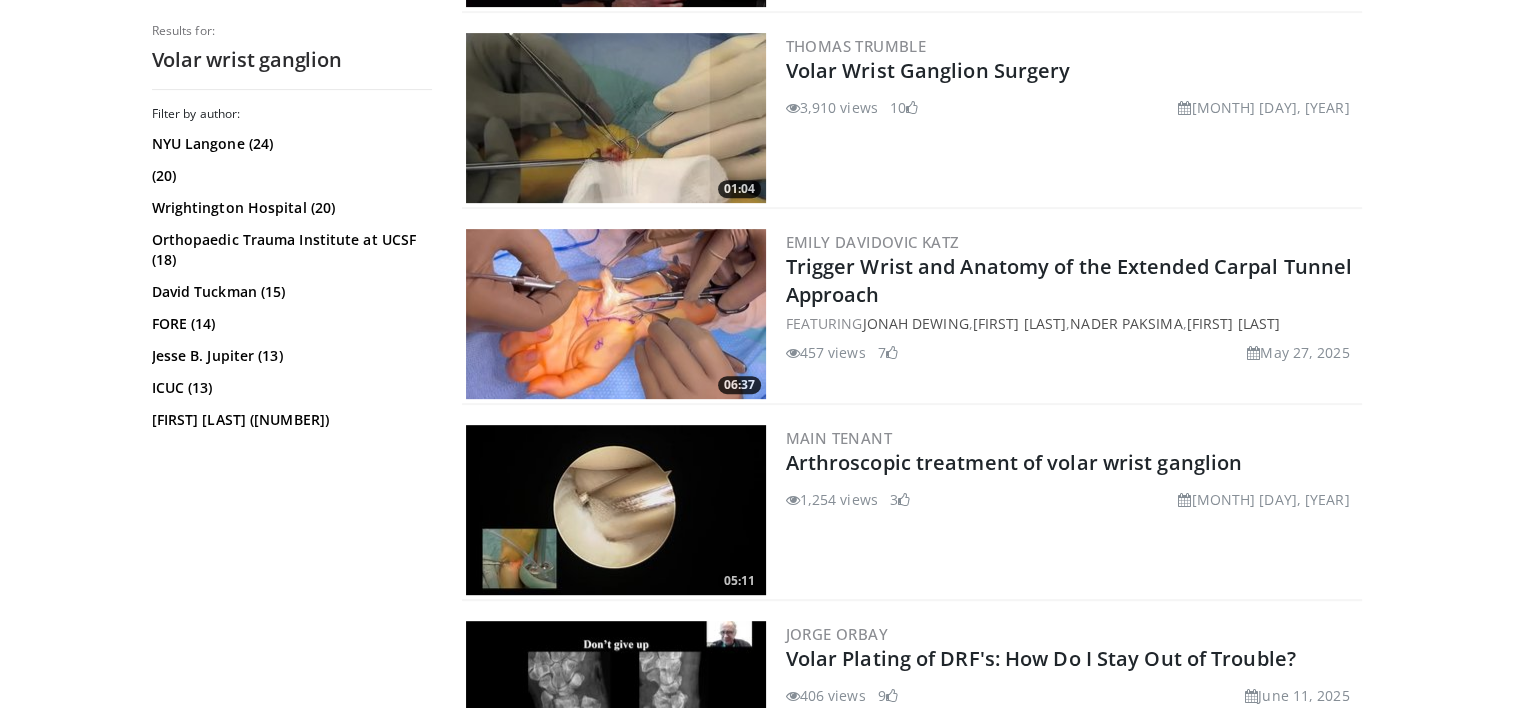 scroll, scrollTop: 800, scrollLeft: 0, axis: vertical 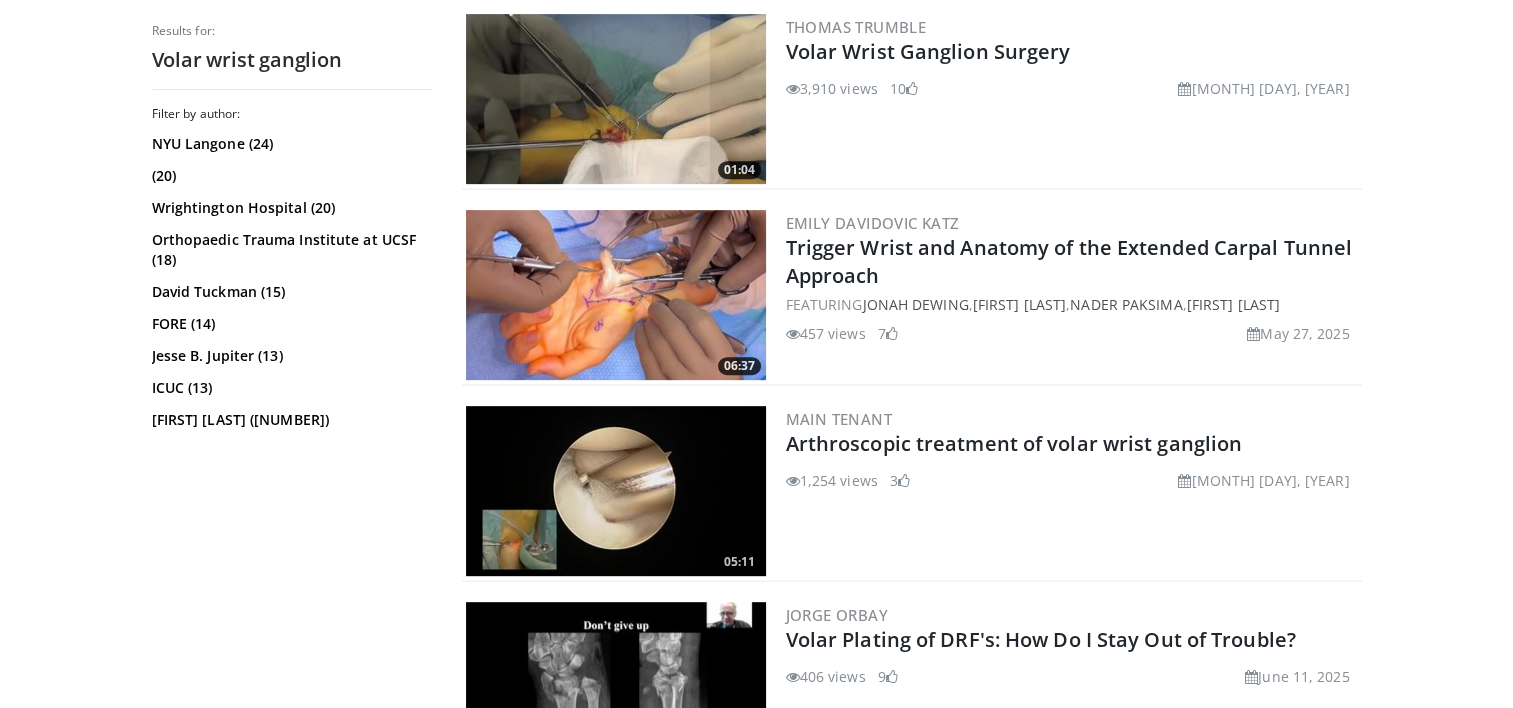 click at bounding box center [616, 491] 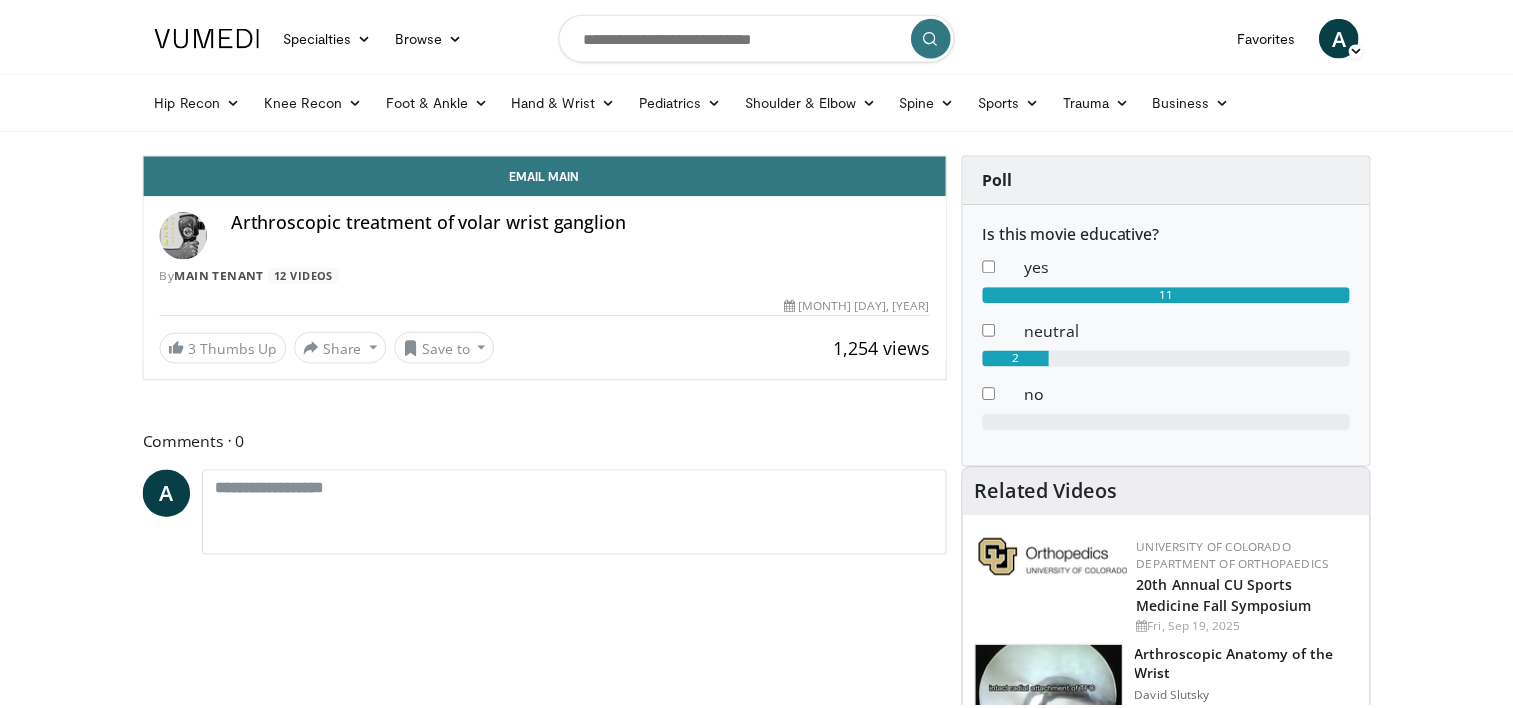 scroll, scrollTop: 0, scrollLeft: 0, axis: both 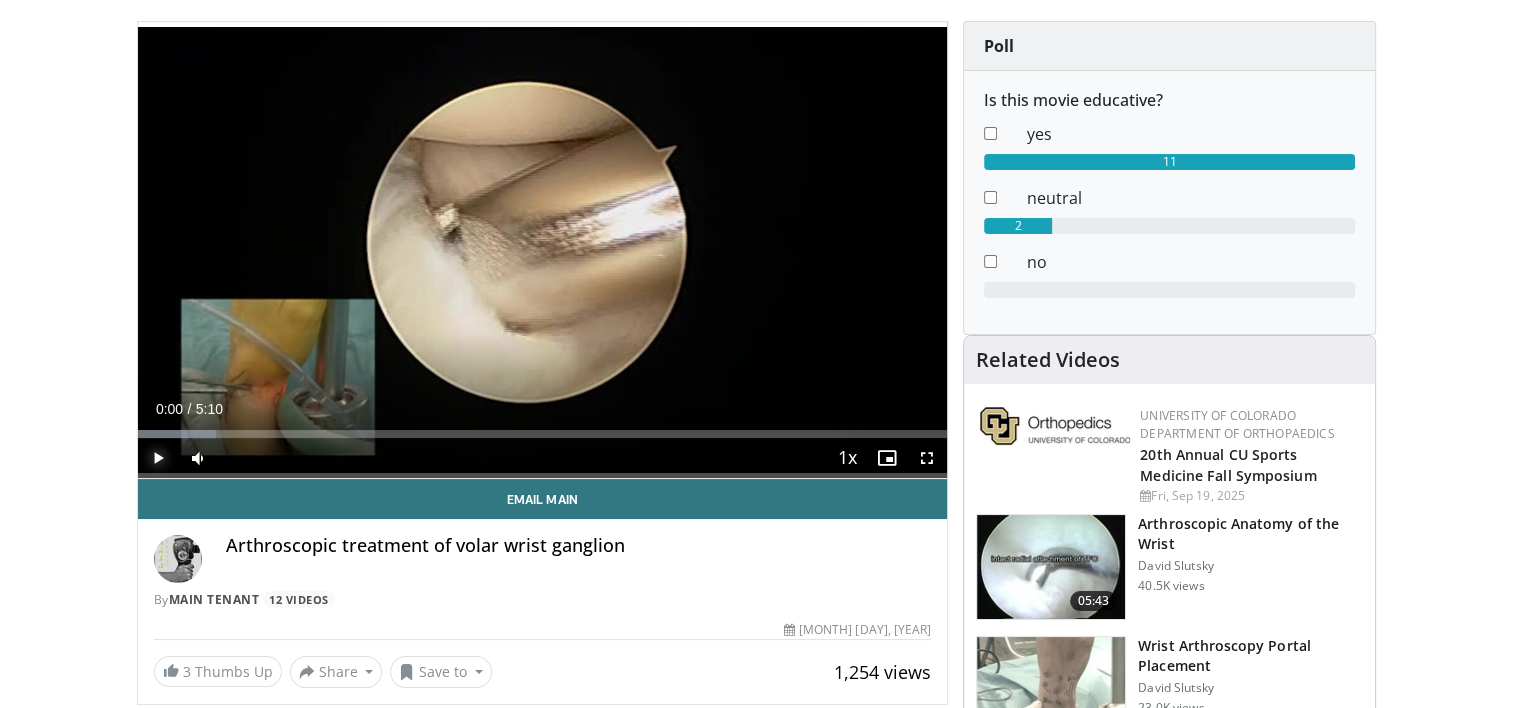 click at bounding box center (158, 458) 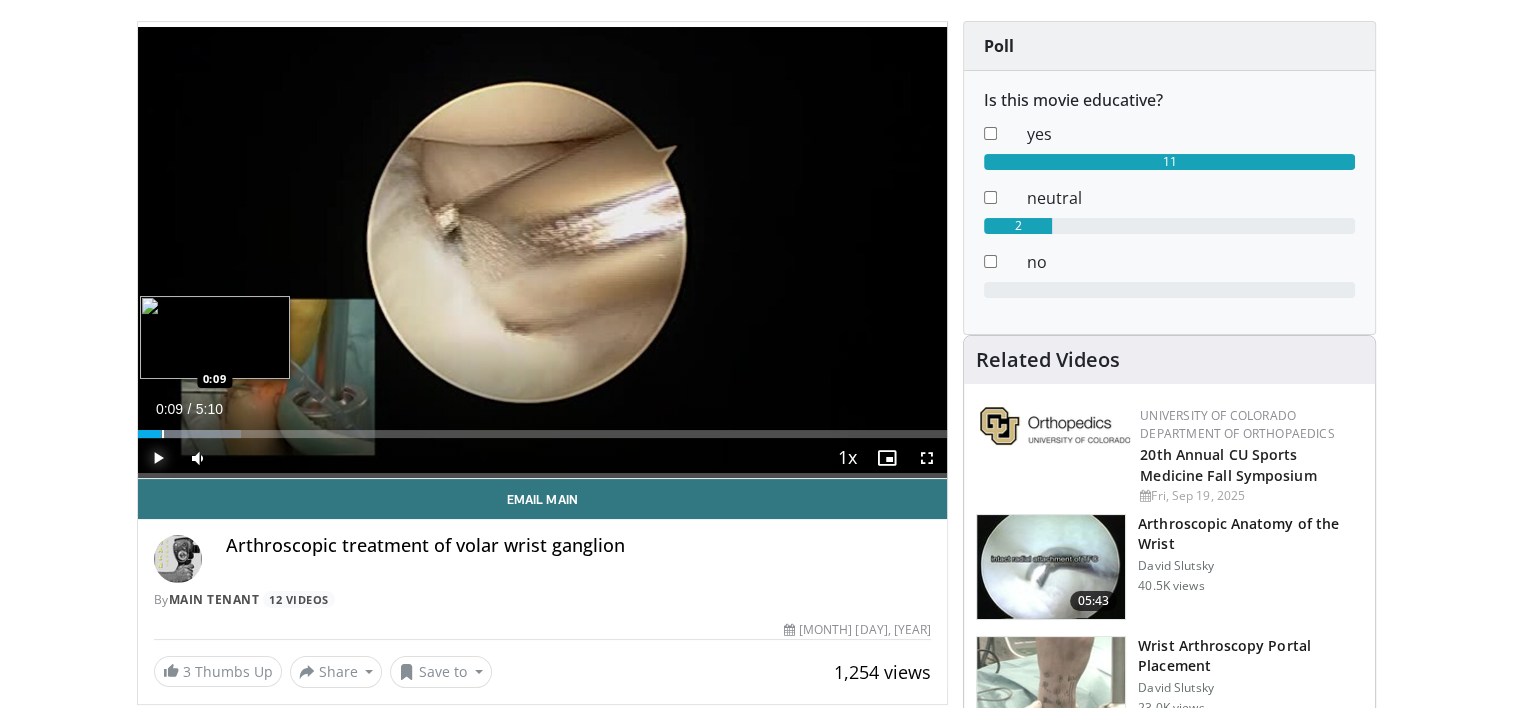 click at bounding box center (163, 434) 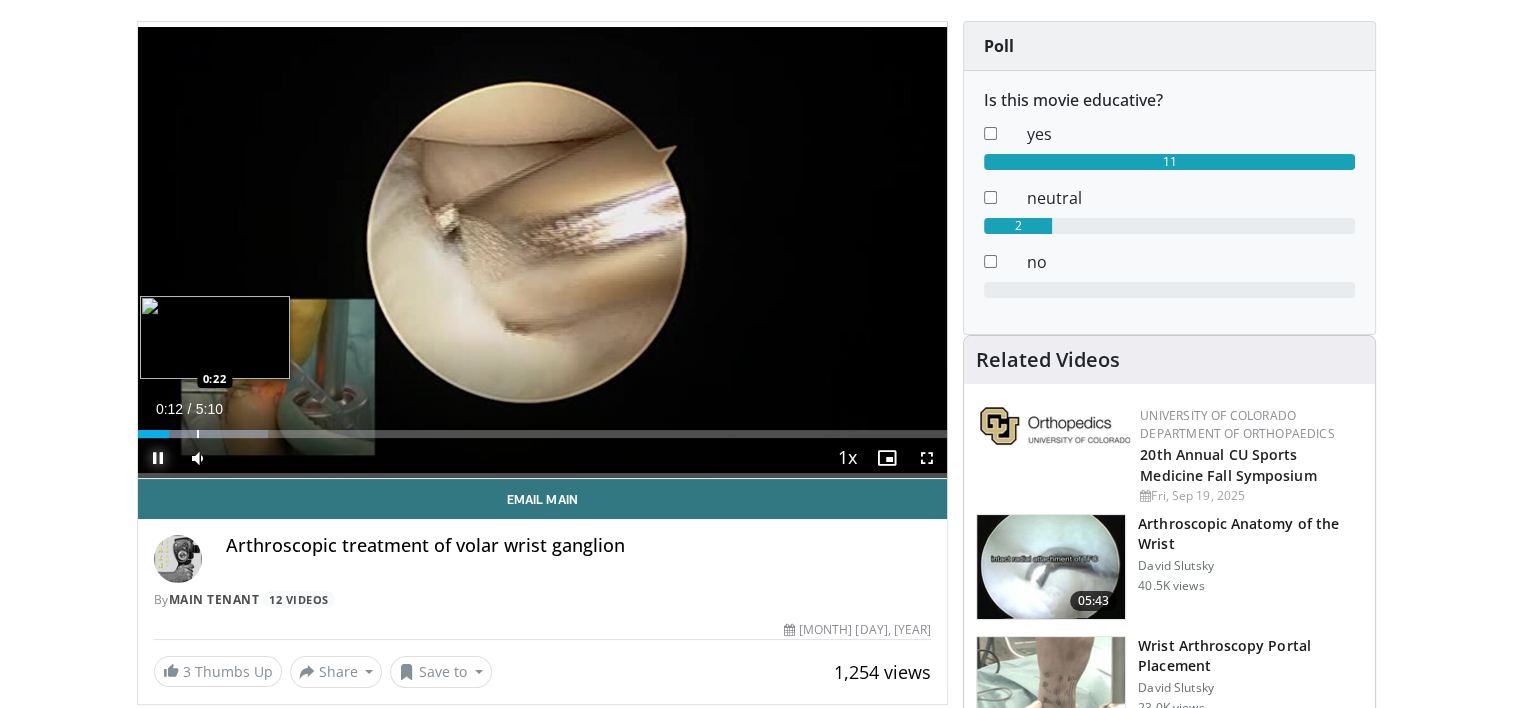 click at bounding box center [198, 434] 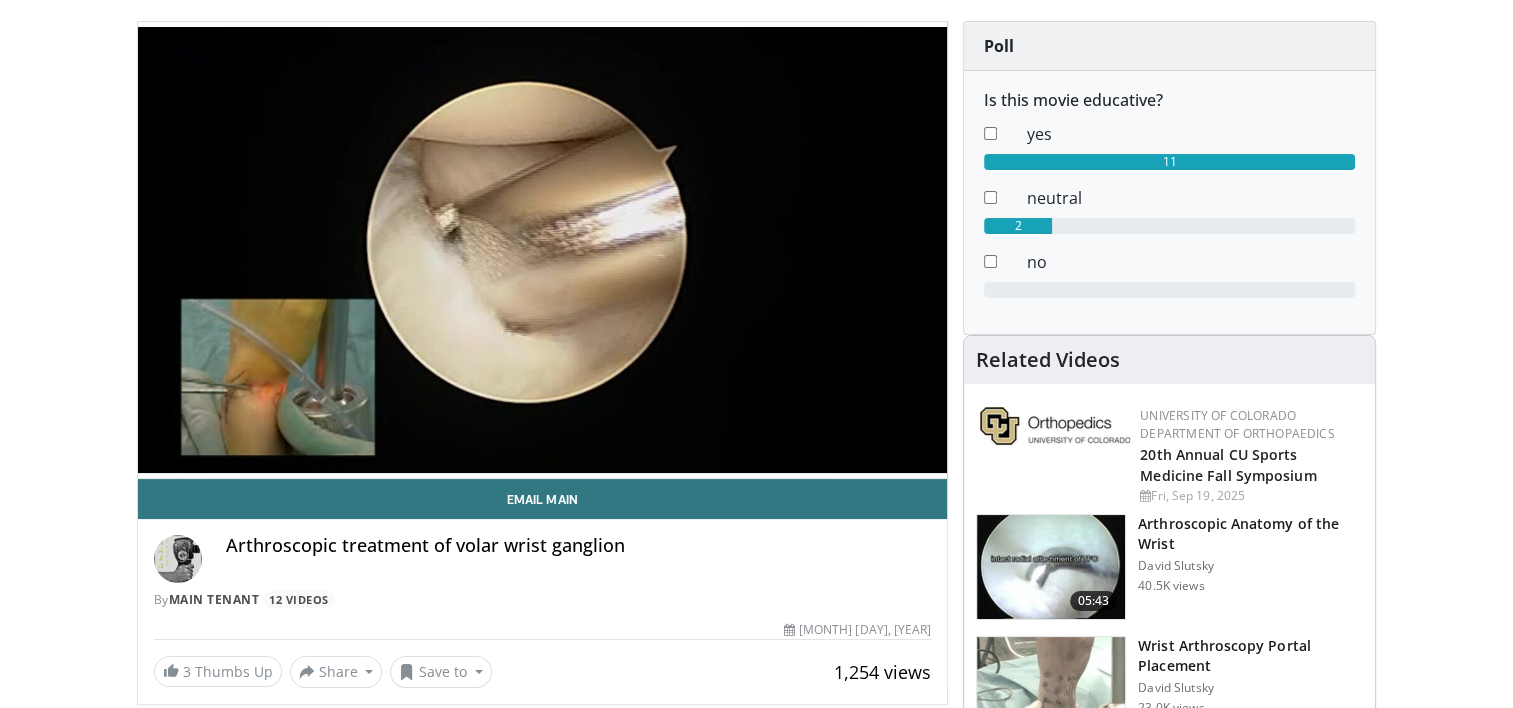 click on "10 seconds
Tap to unmute" at bounding box center [543, 250] 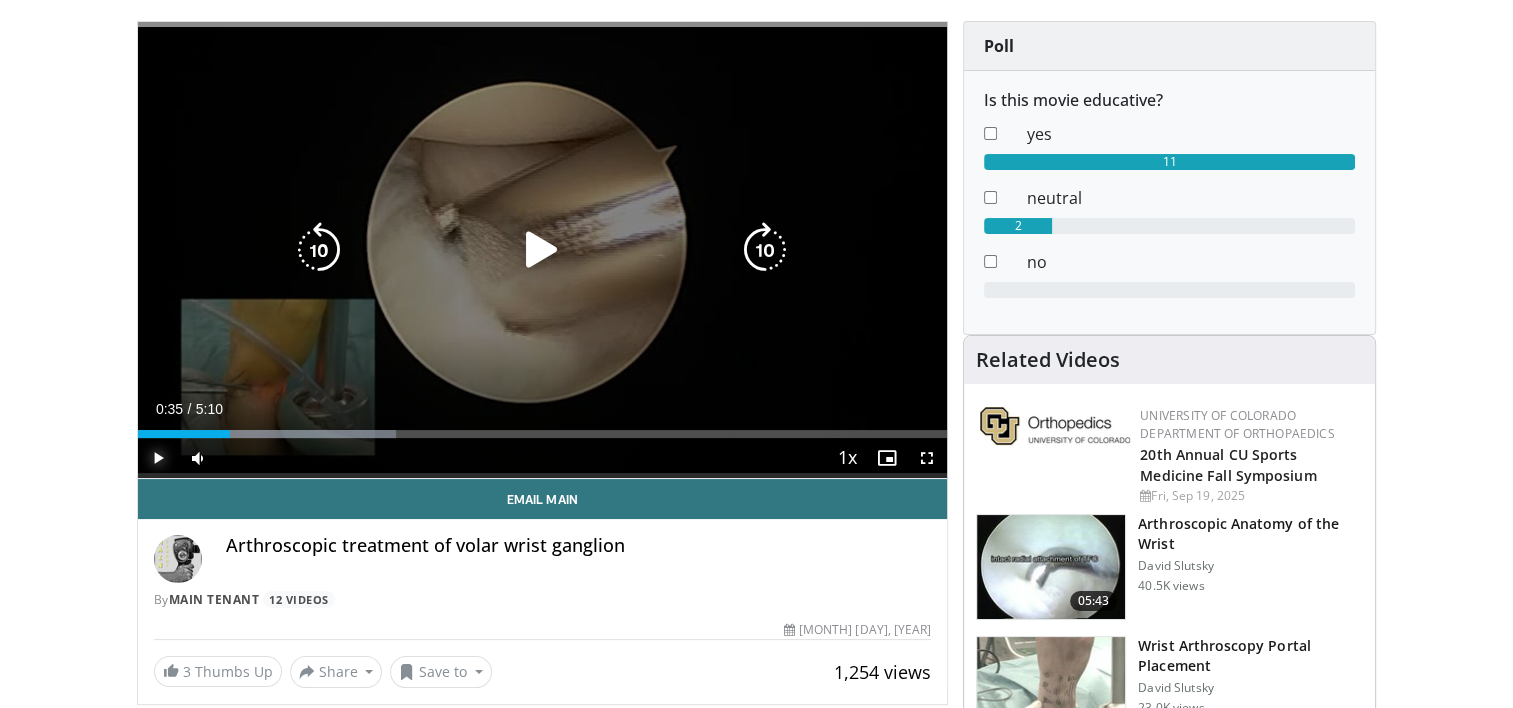 click at bounding box center (158, 458) 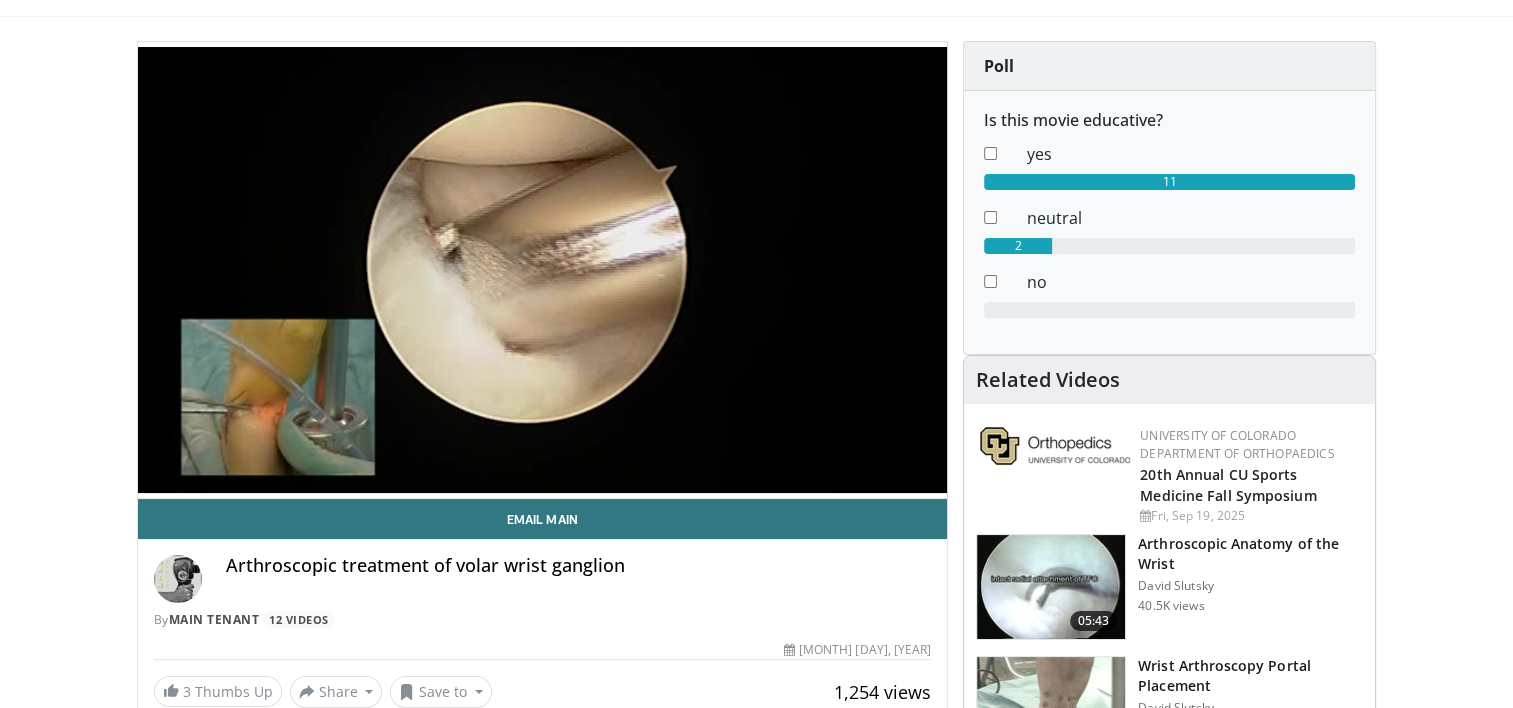 scroll, scrollTop: 0, scrollLeft: 0, axis: both 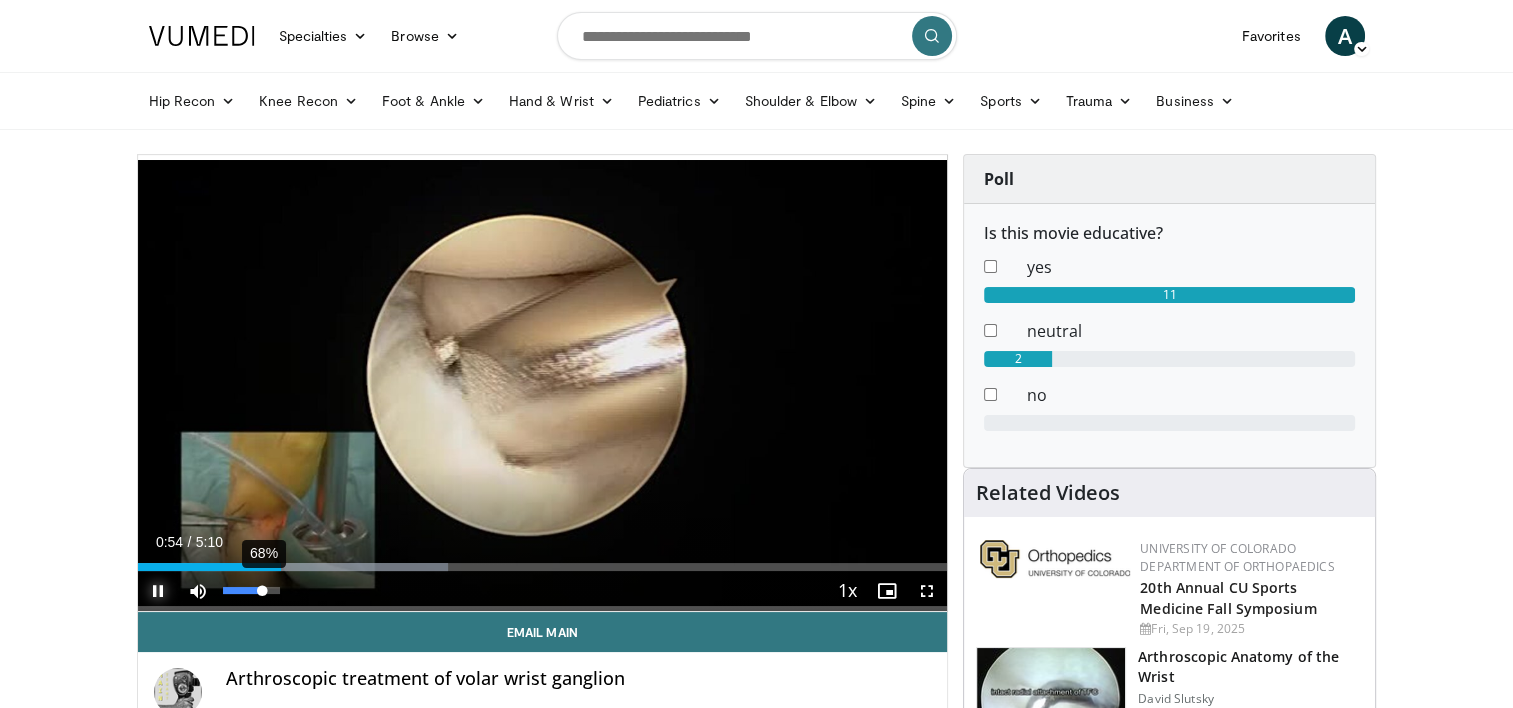 click on "68%" at bounding box center [251, 590] 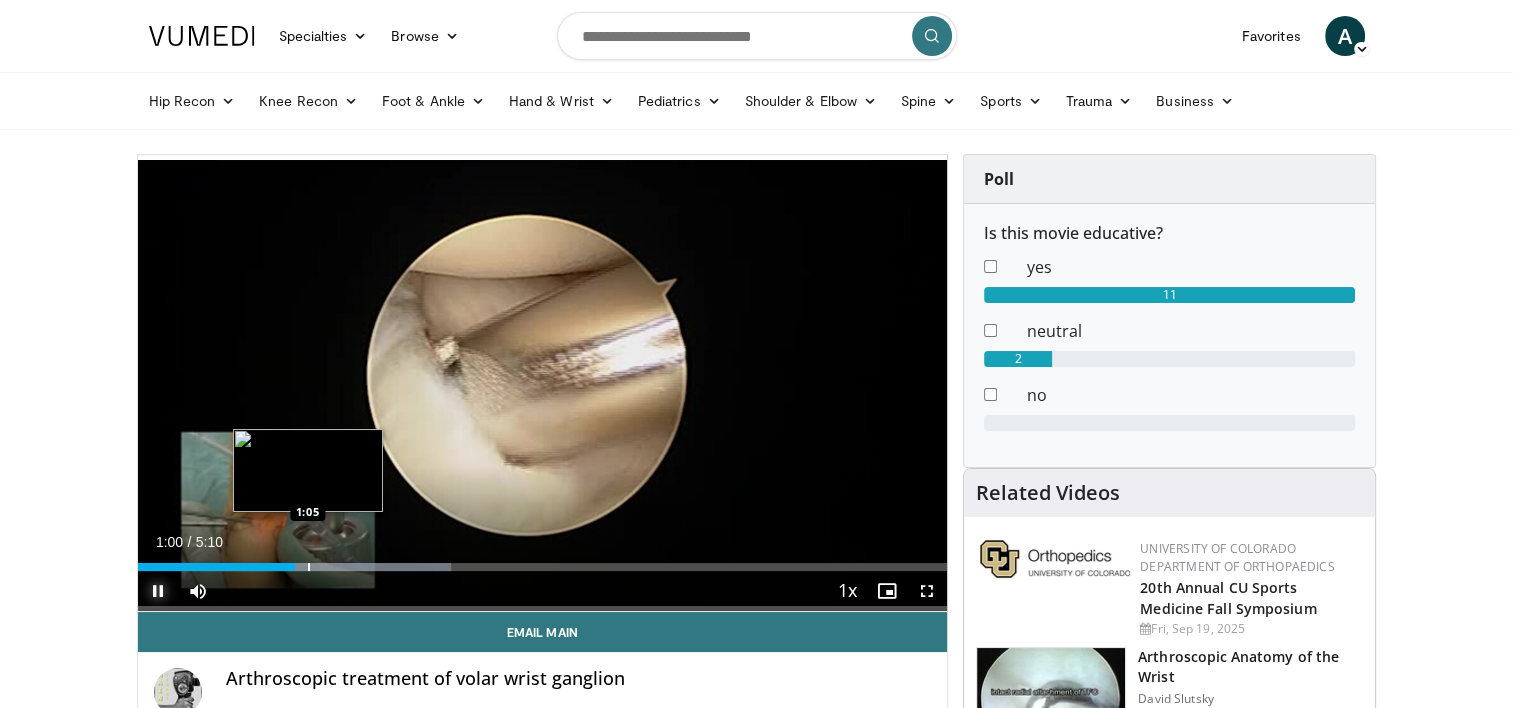 click at bounding box center [309, 567] 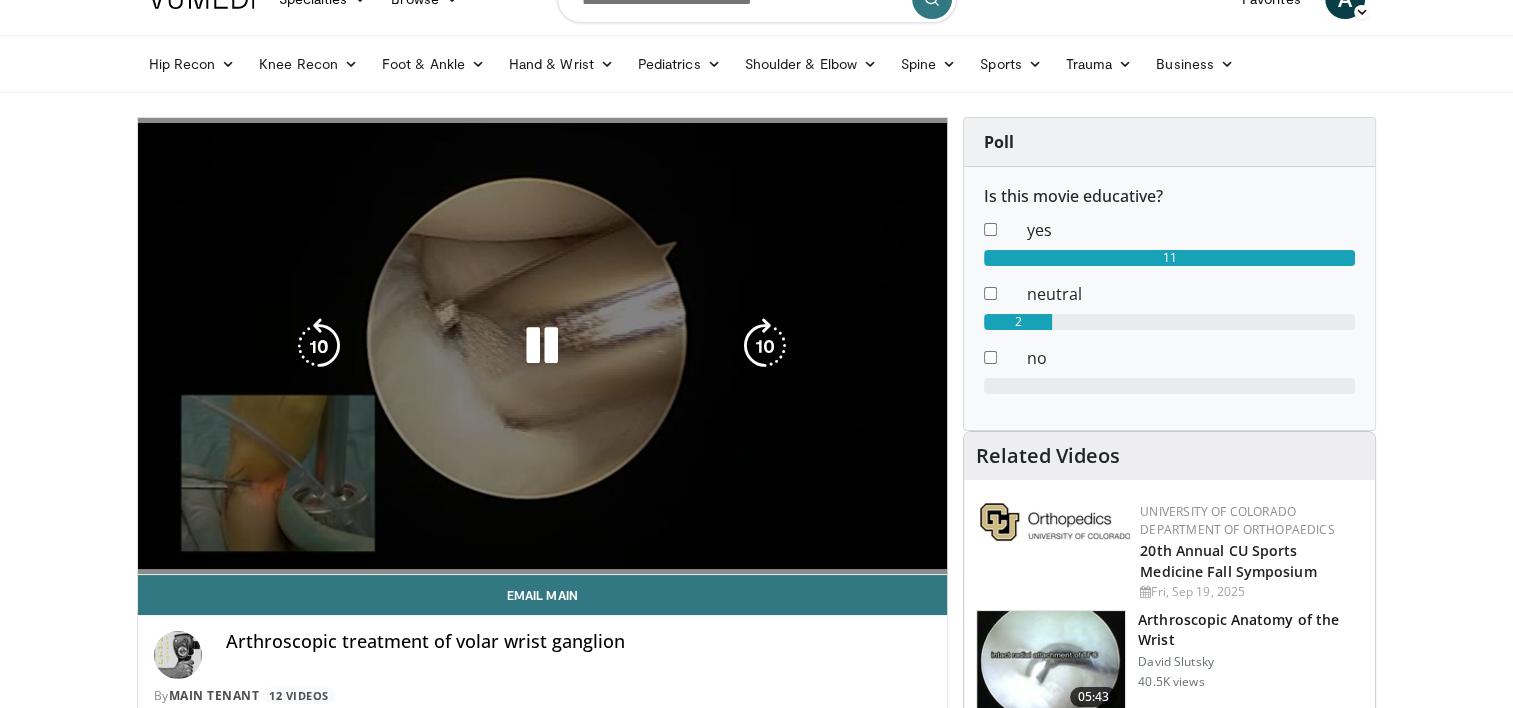 scroll, scrollTop: 0, scrollLeft: 0, axis: both 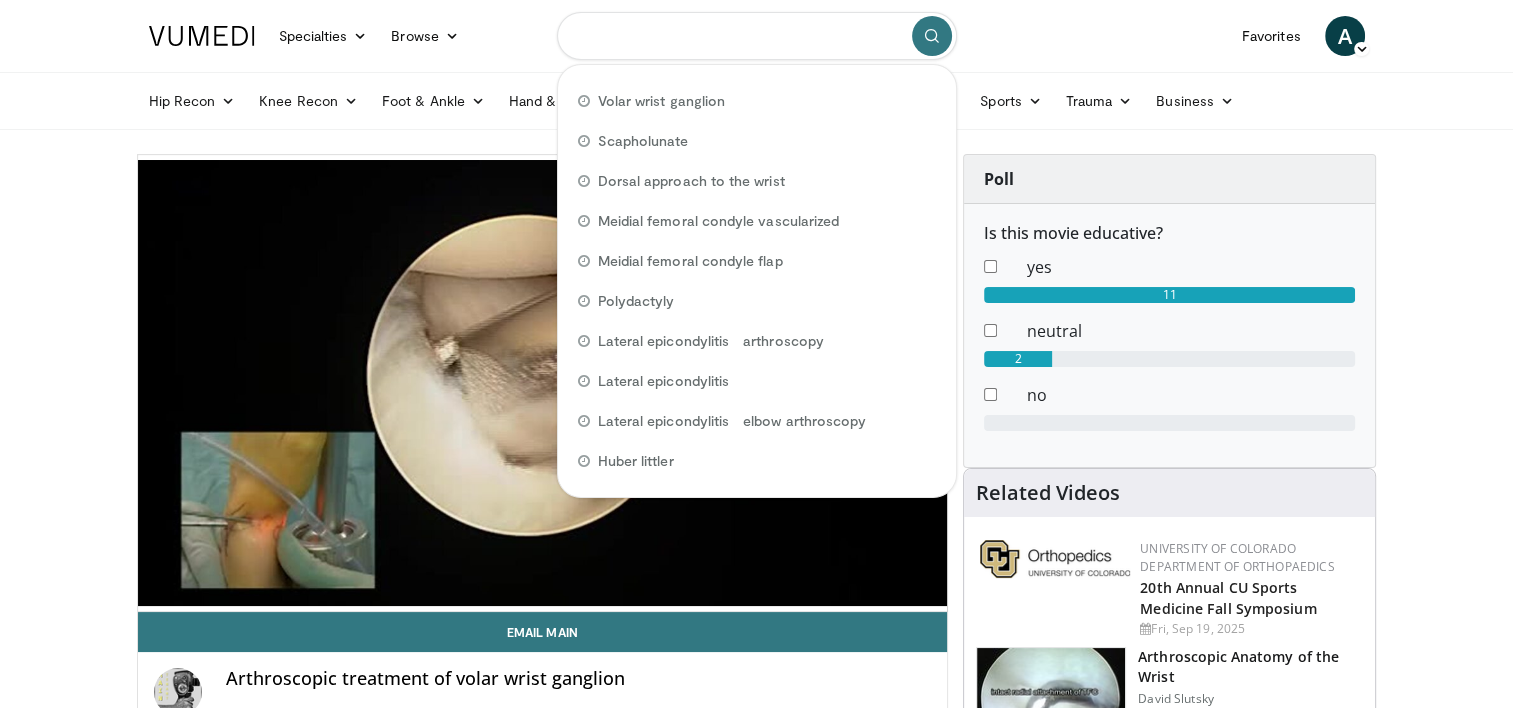 drag, startPoint x: 803, startPoint y: 28, endPoint x: 600, endPoint y: 18, distance: 203.24615 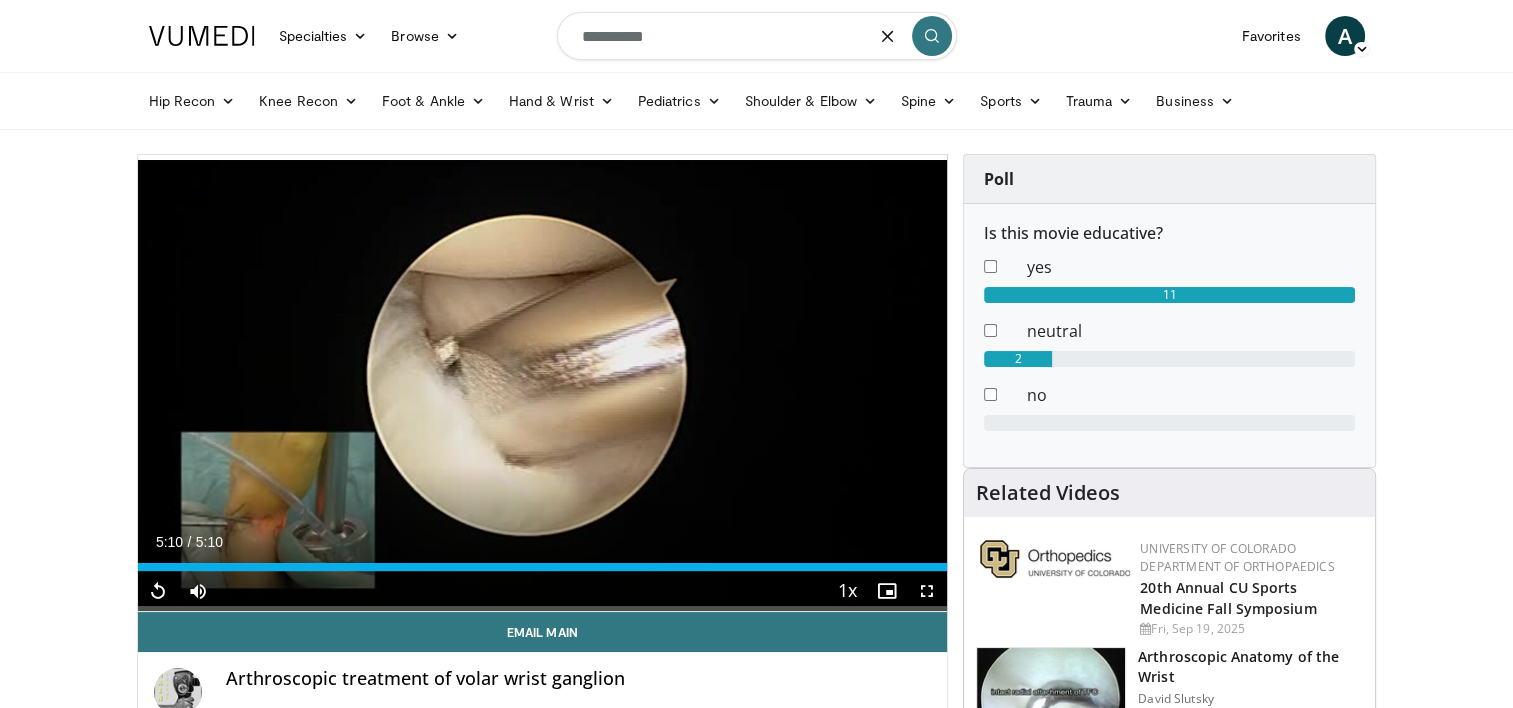 type on "**********" 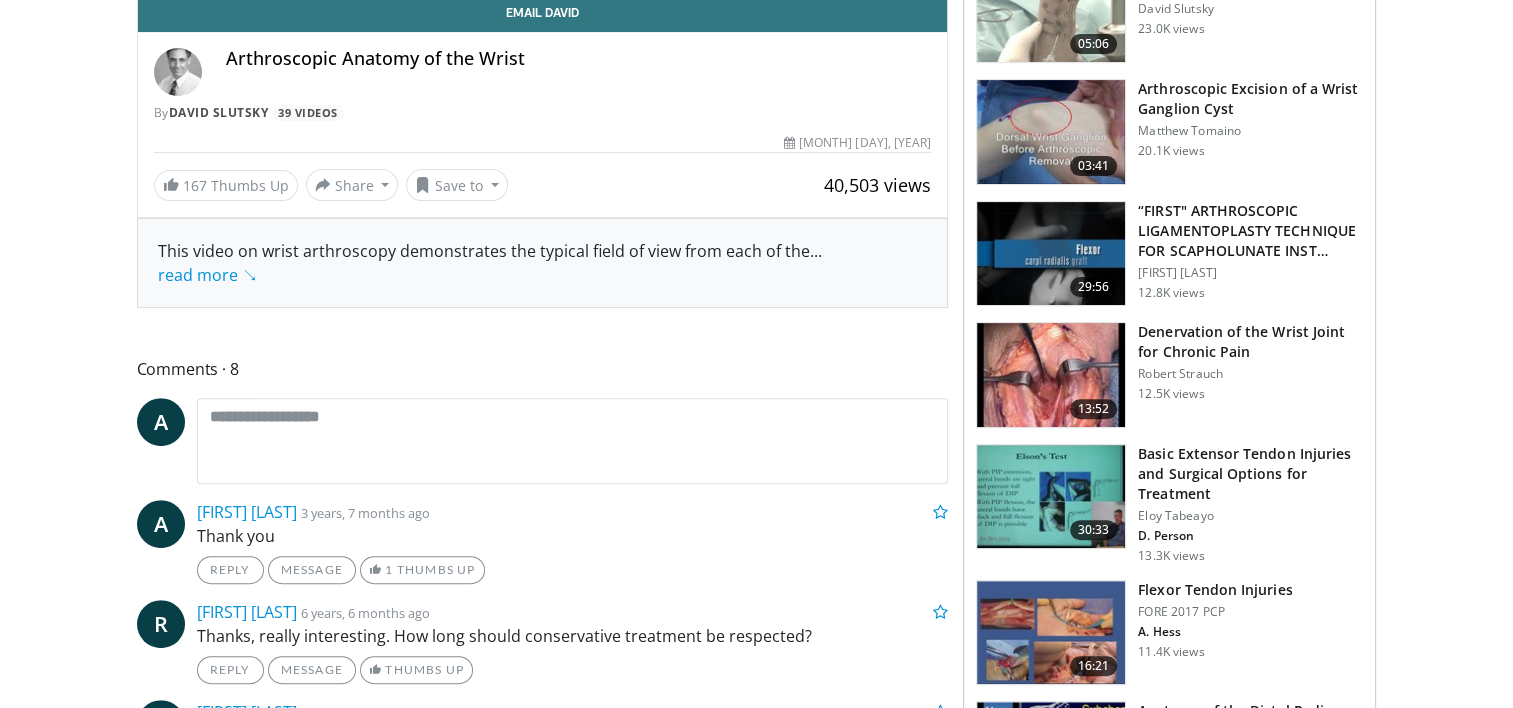 scroll, scrollTop: 1075, scrollLeft: 0, axis: vertical 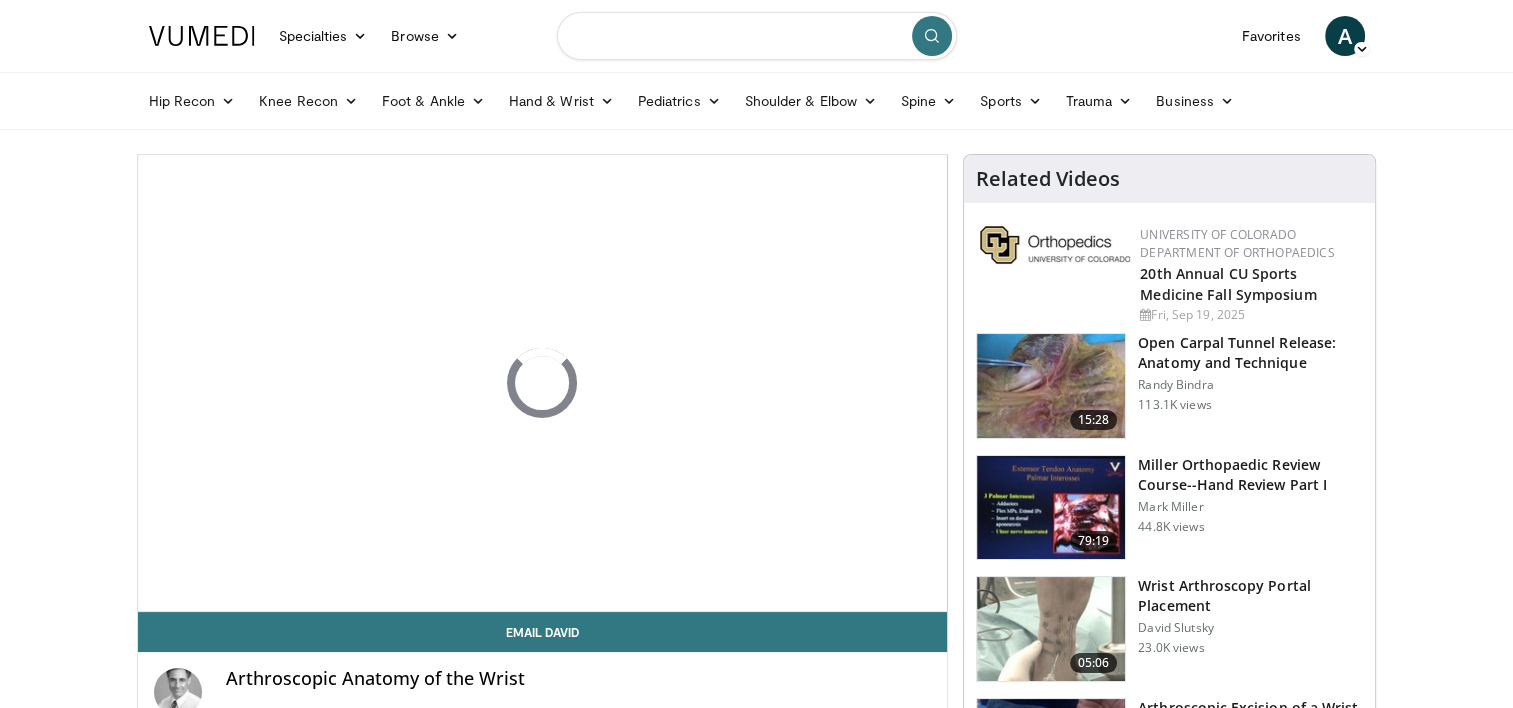 click at bounding box center (757, 36) 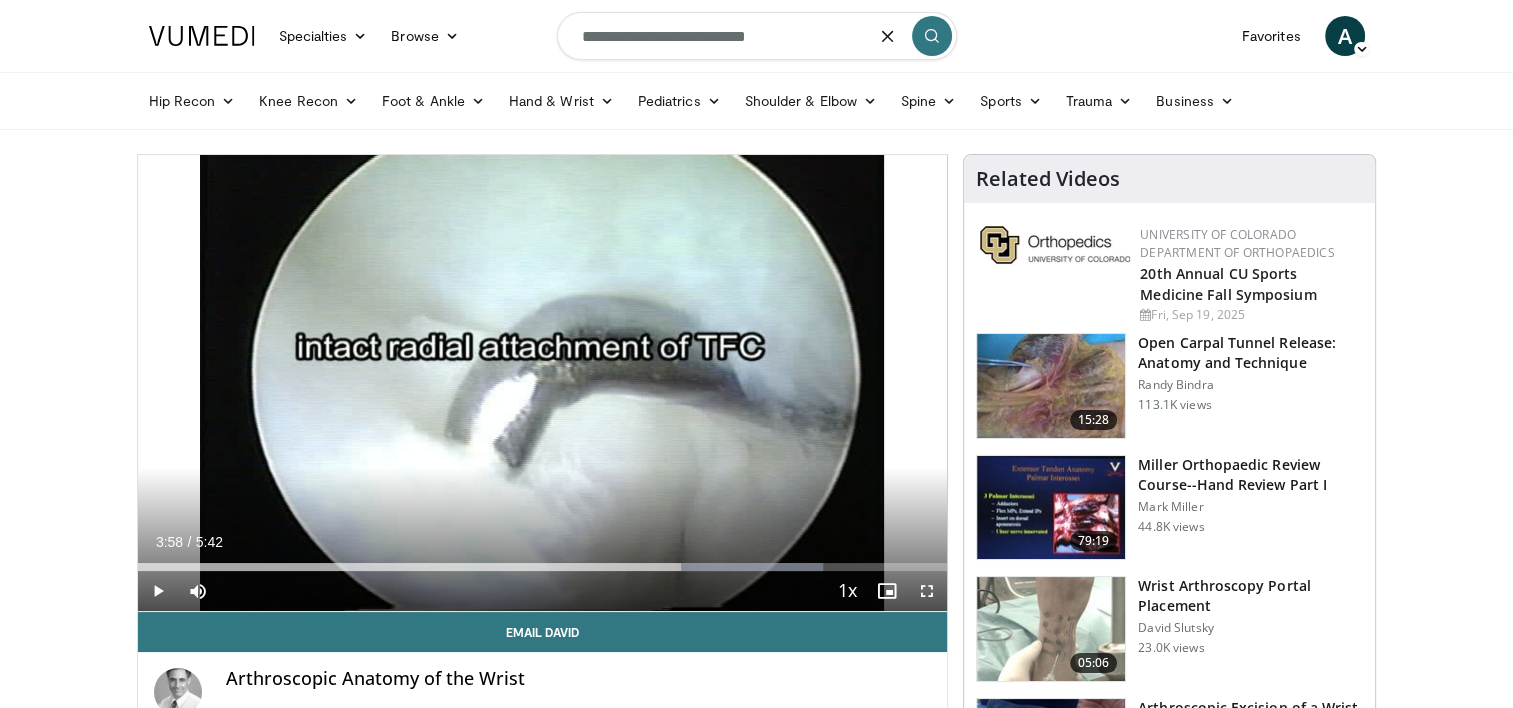 type on "**********" 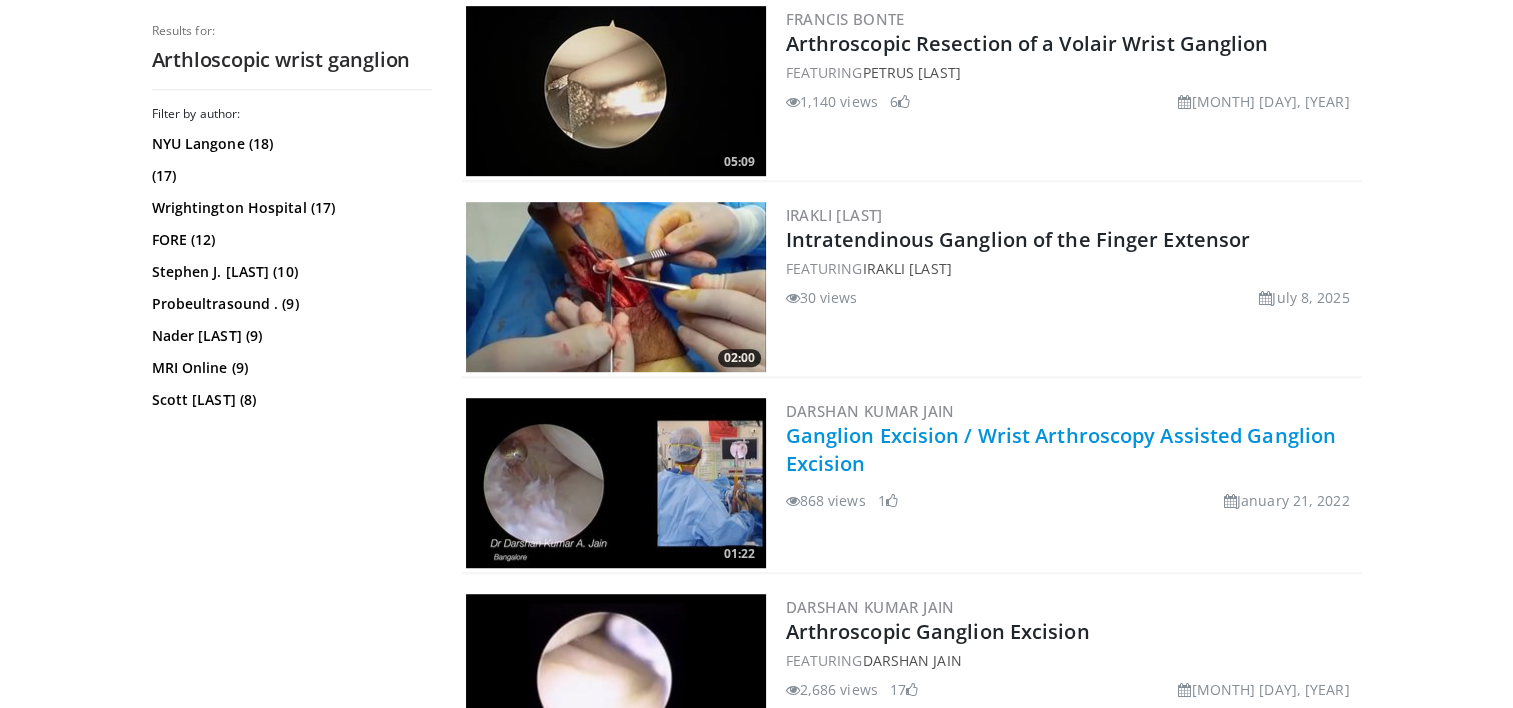 scroll, scrollTop: 1333, scrollLeft: 0, axis: vertical 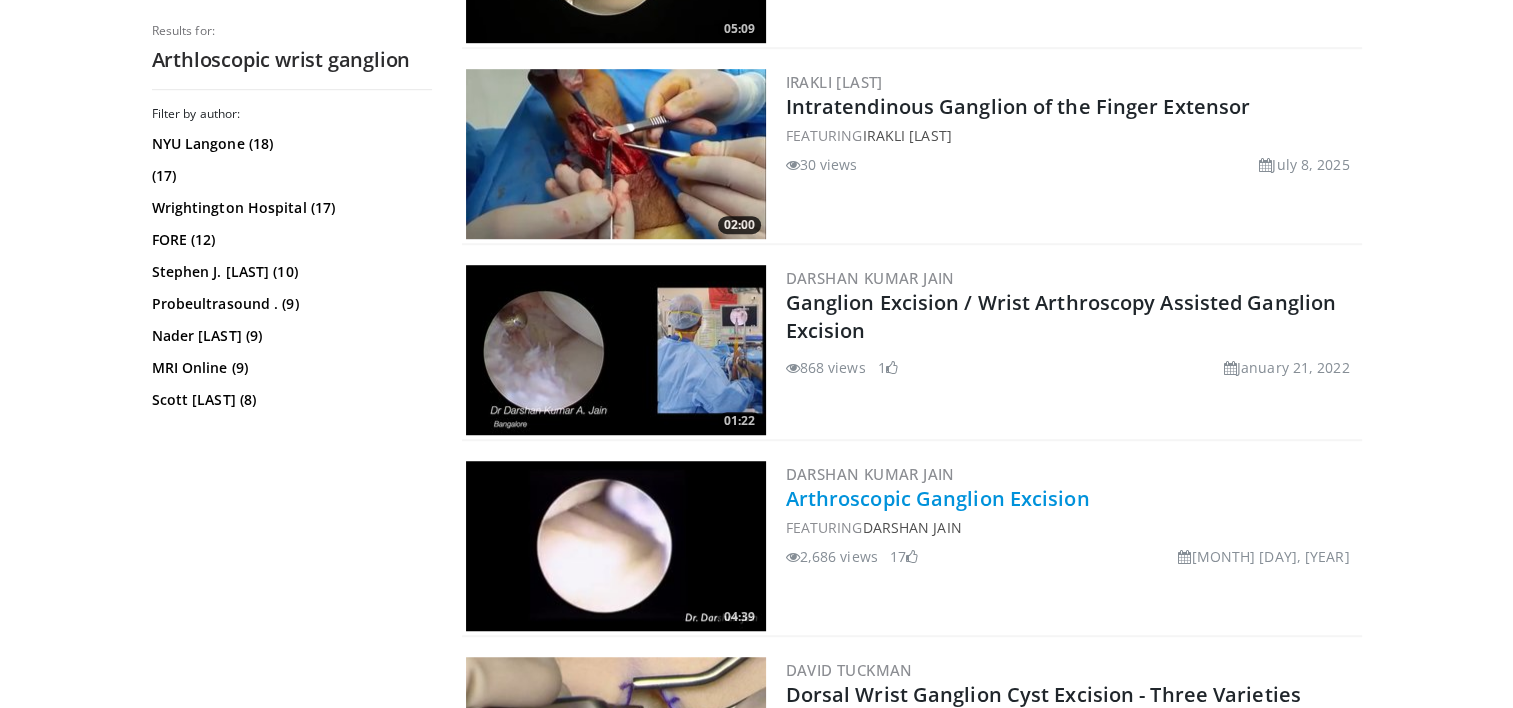 click on "Arthroscopic Ganglion Excision" at bounding box center [938, 498] 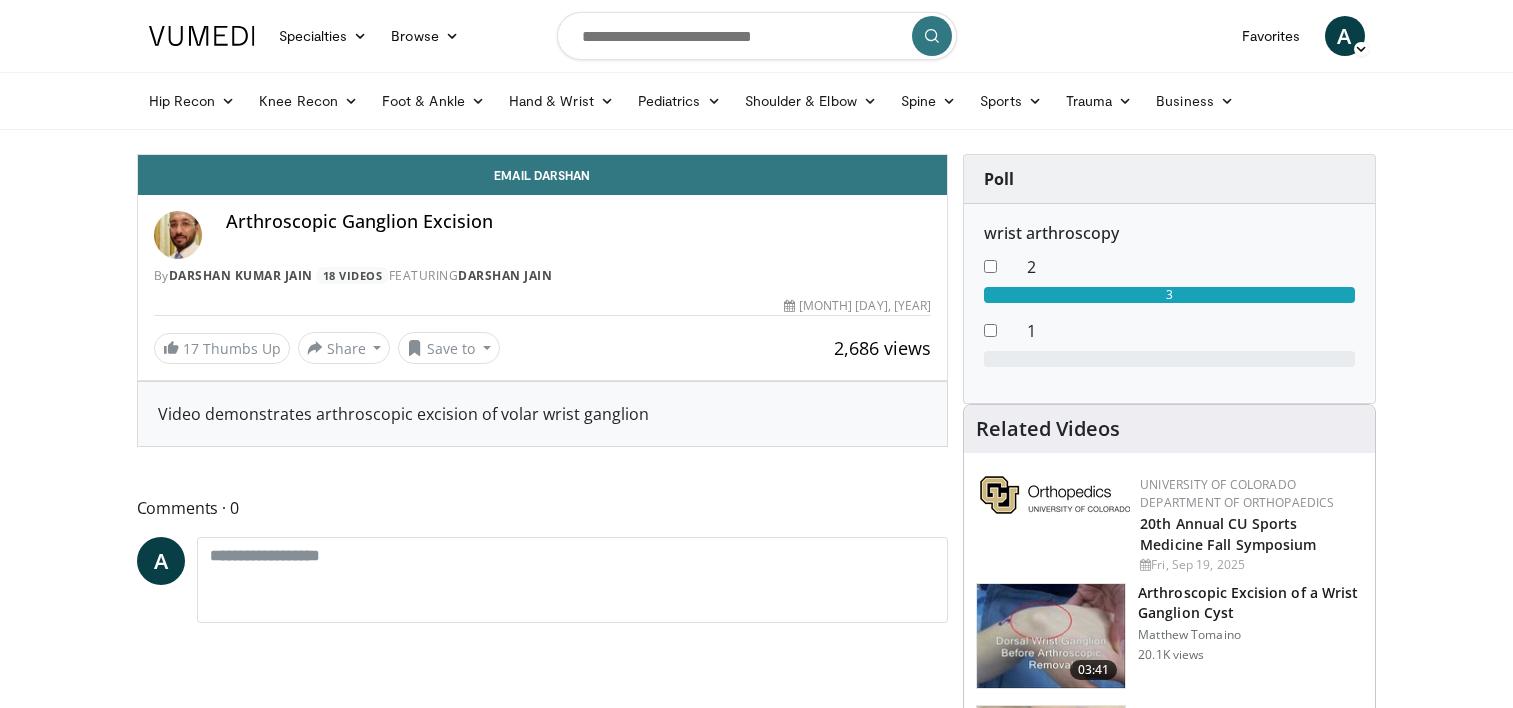 scroll, scrollTop: 0, scrollLeft: 0, axis: both 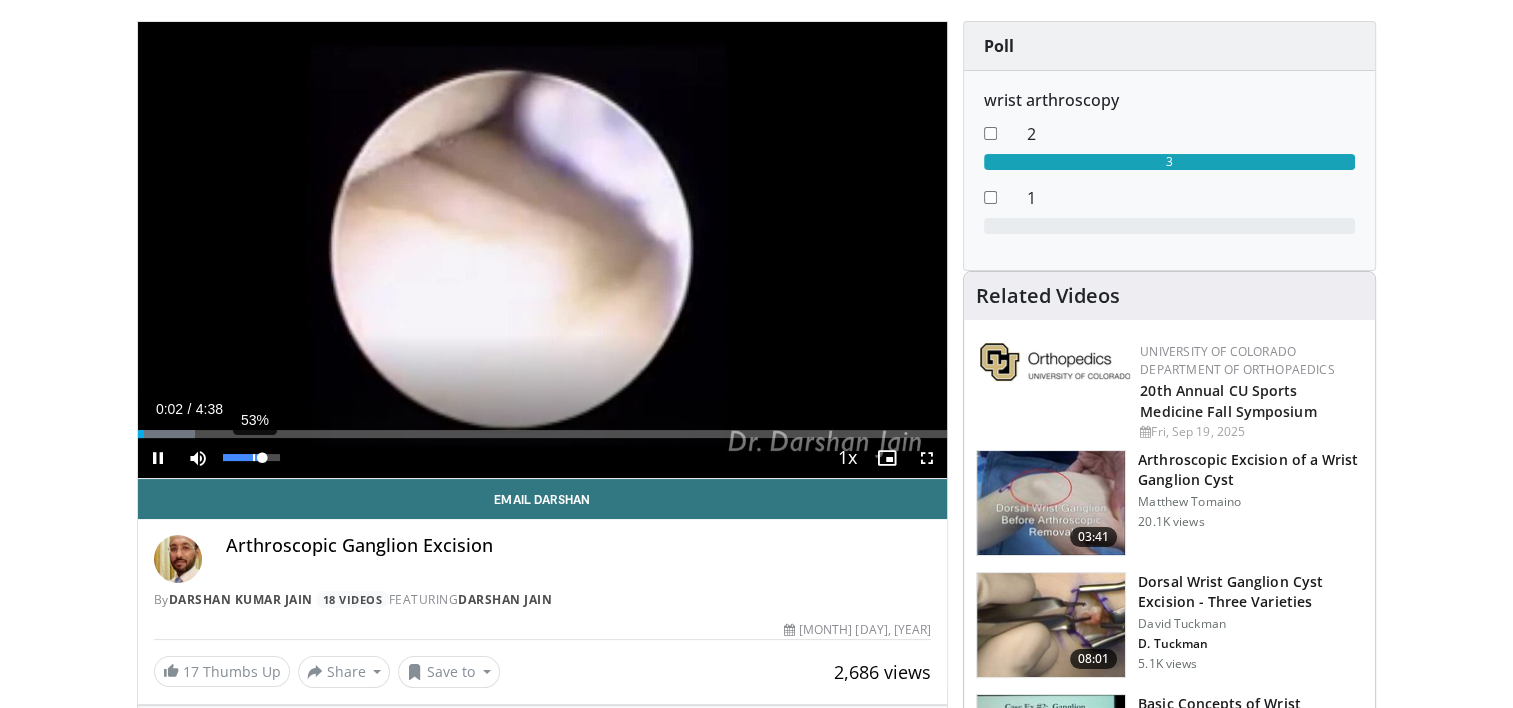 click on "53%" at bounding box center [251, 457] 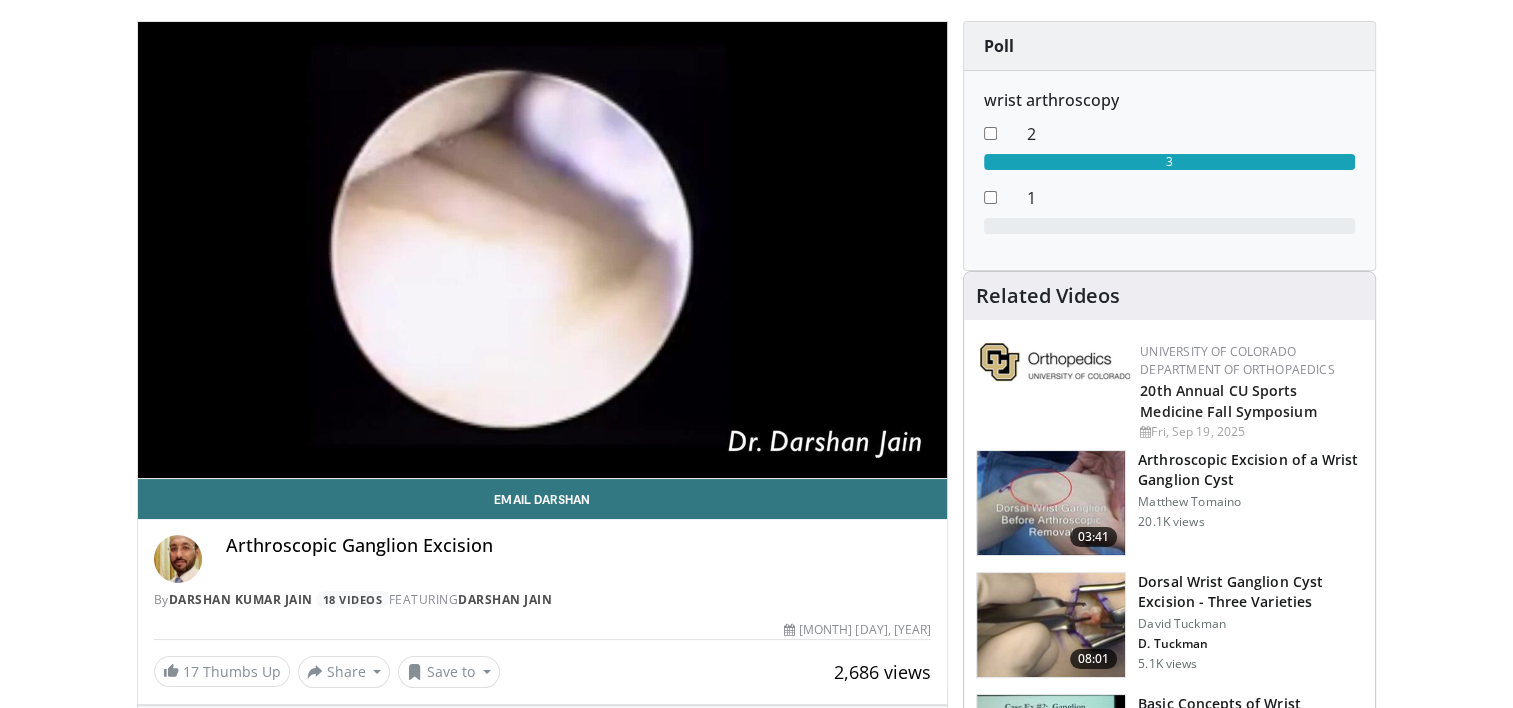 click at bounding box center (1051, 503) 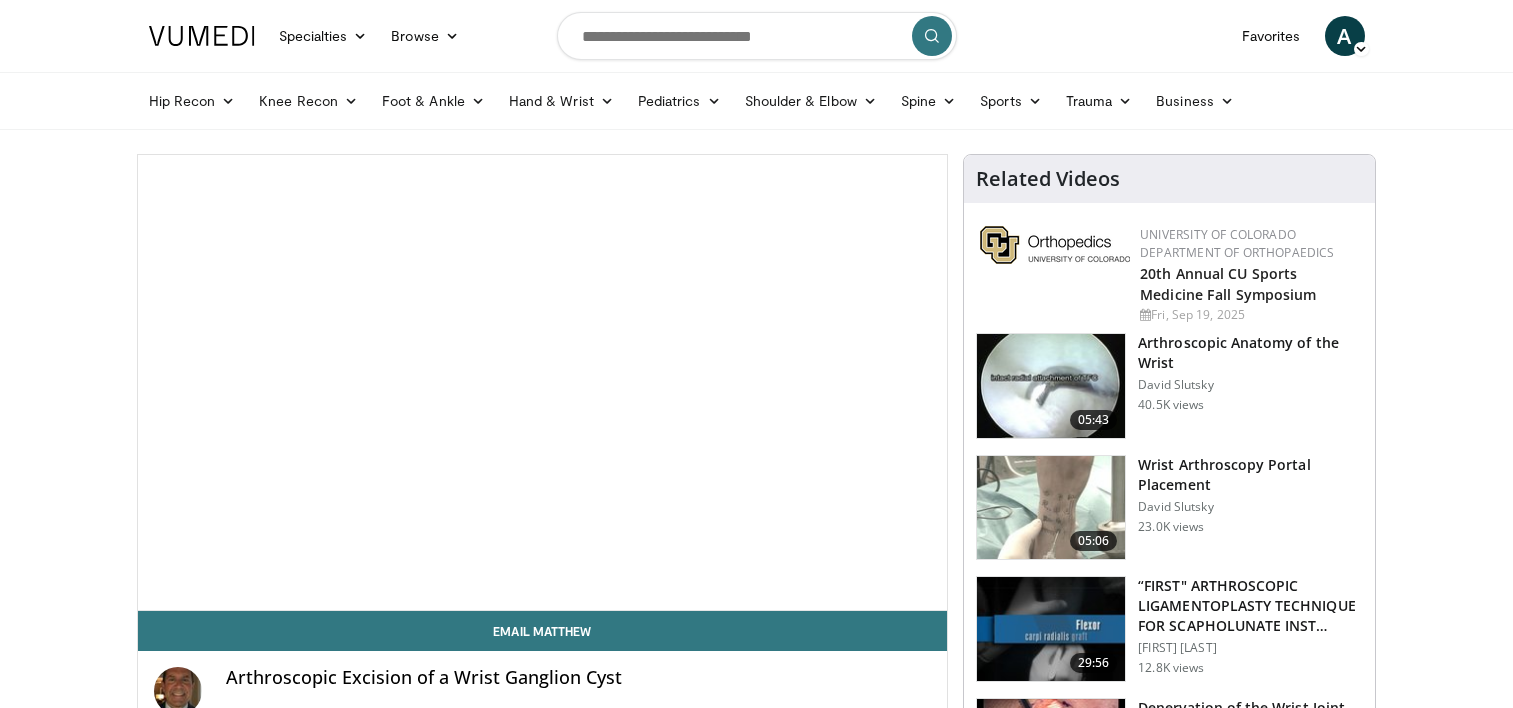 scroll, scrollTop: 0, scrollLeft: 0, axis: both 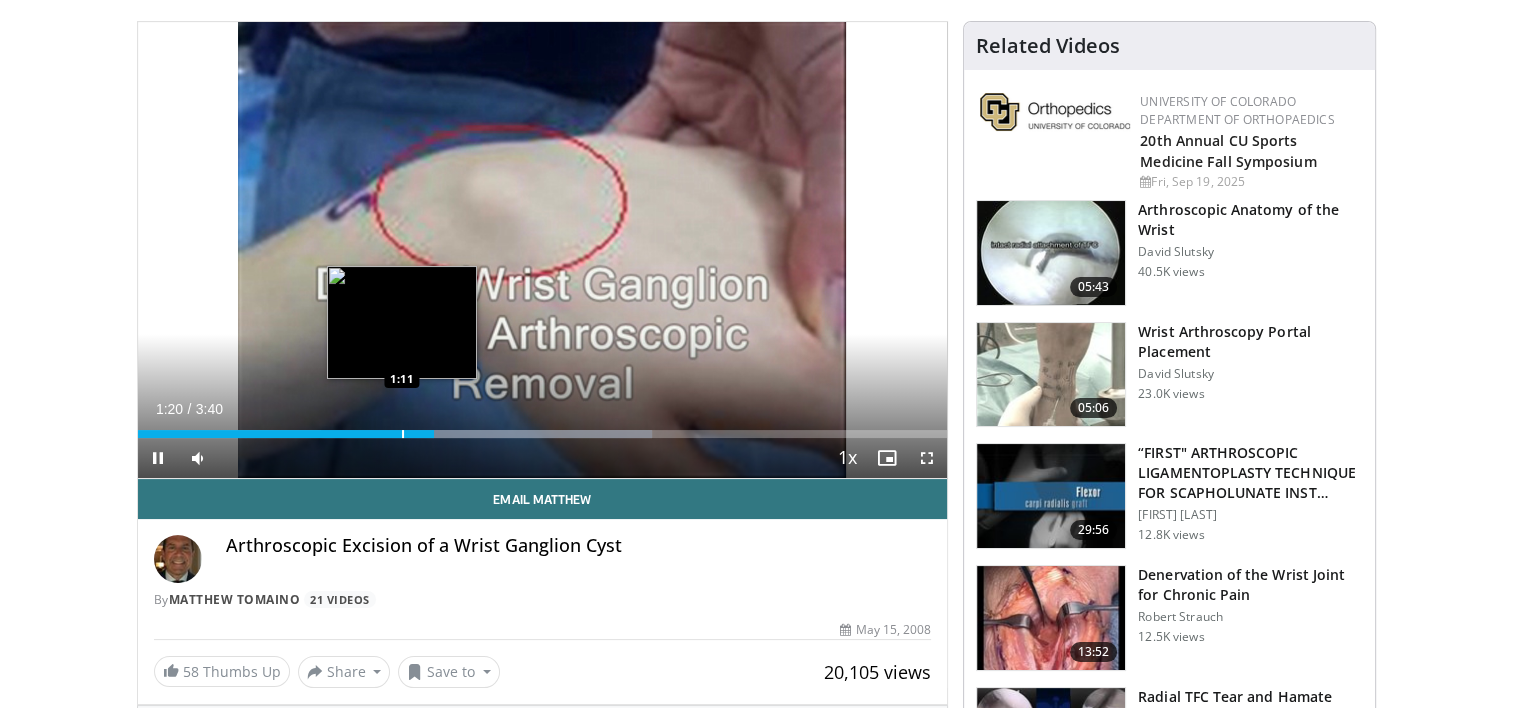 click at bounding box center [403, 434] 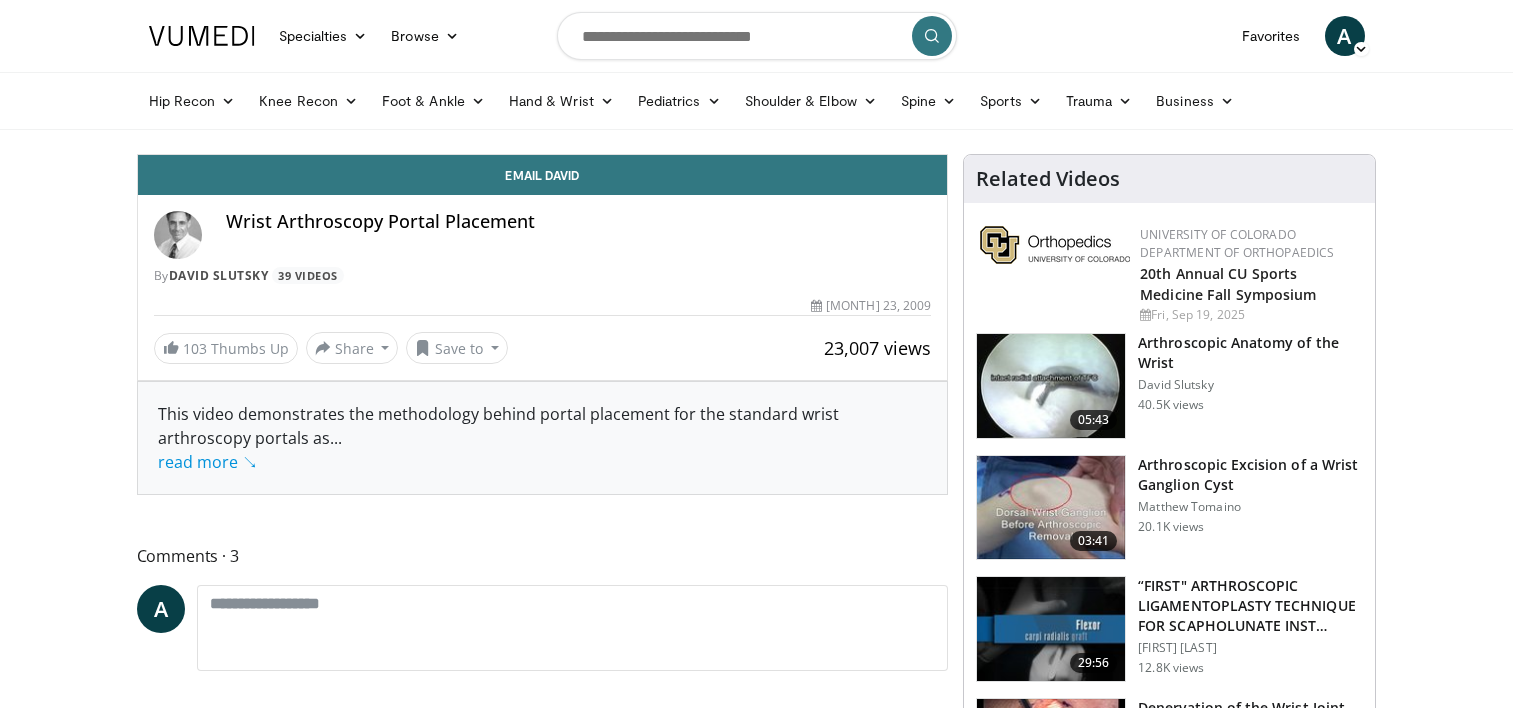 scroll, scrollTop: 0, scrollLeft: 0, axis: both 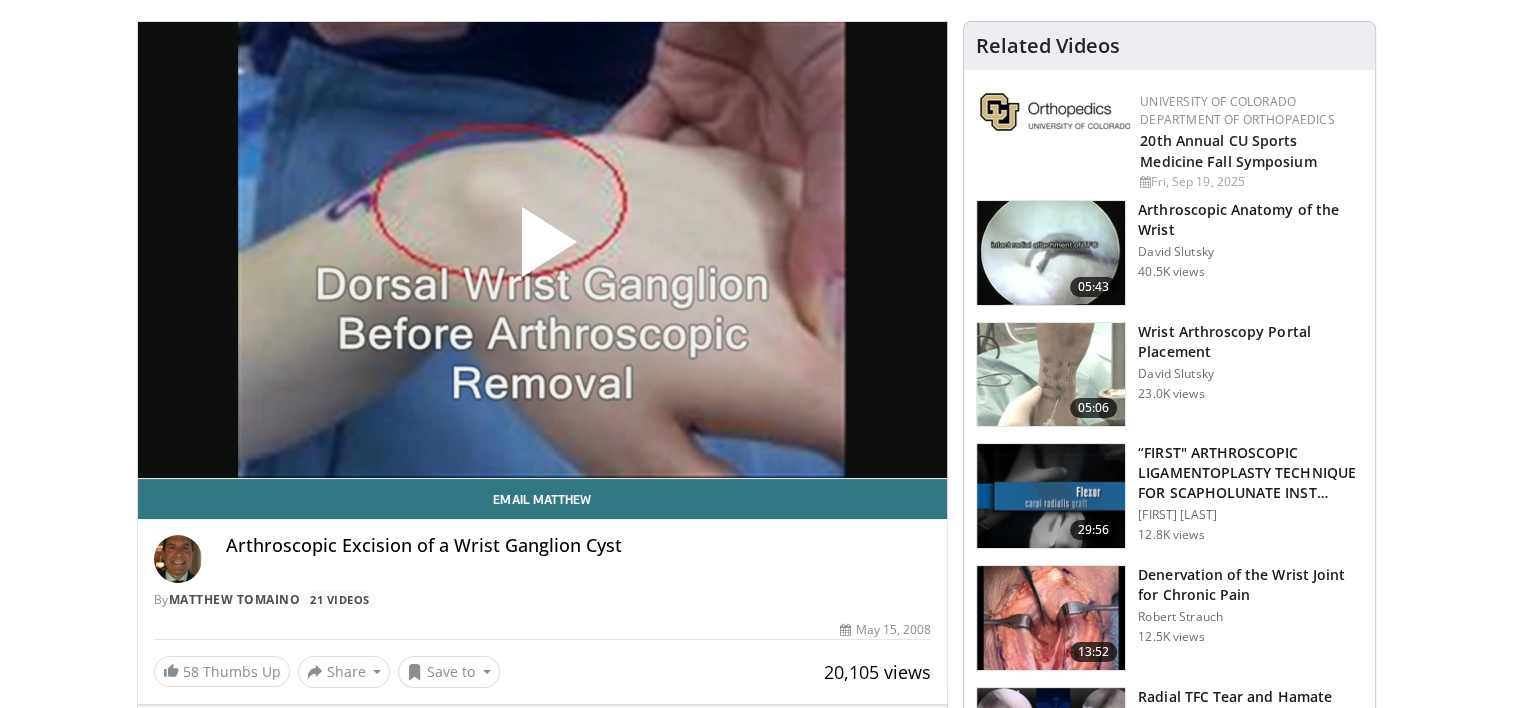 click at bounding box center [1051, 375] 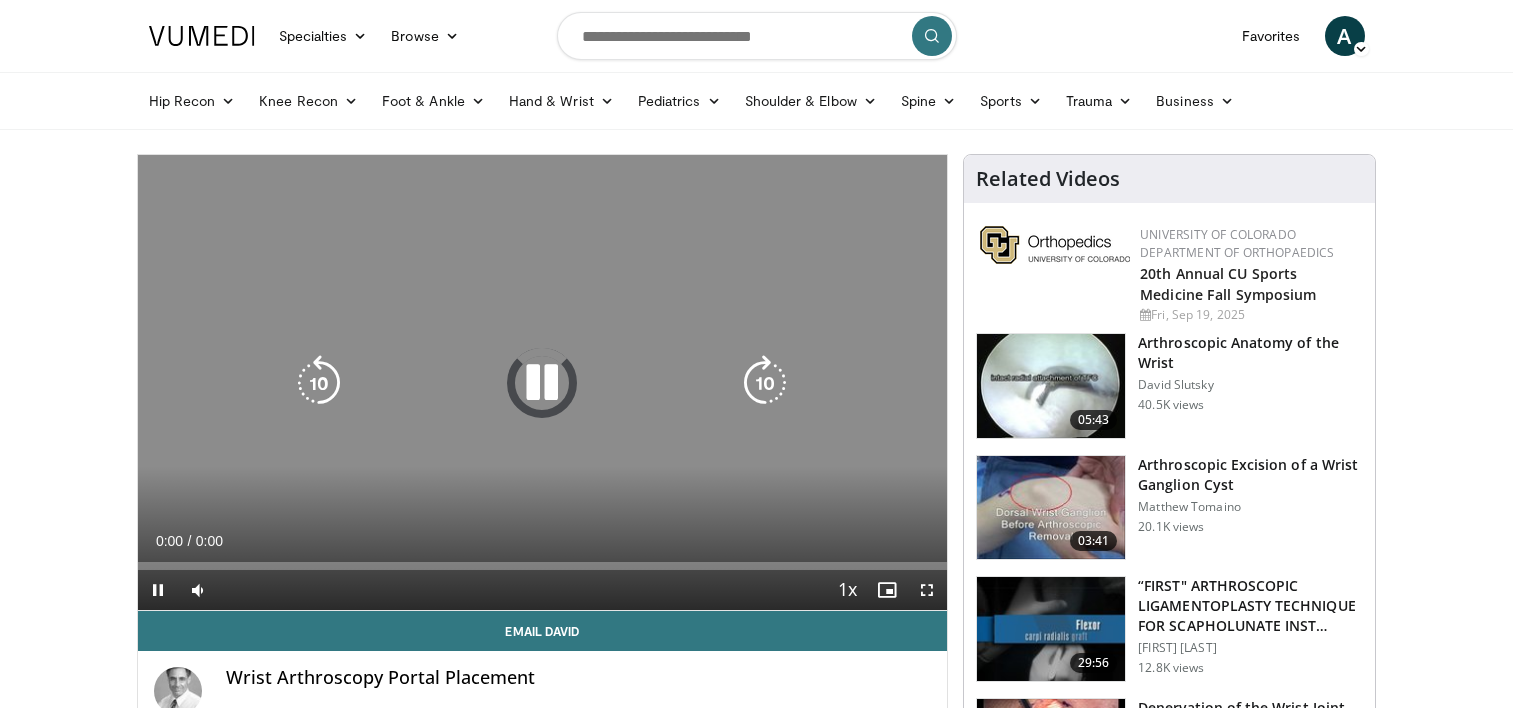 scroll, scrollTop: 0, scrollLeft: 0, axis: both 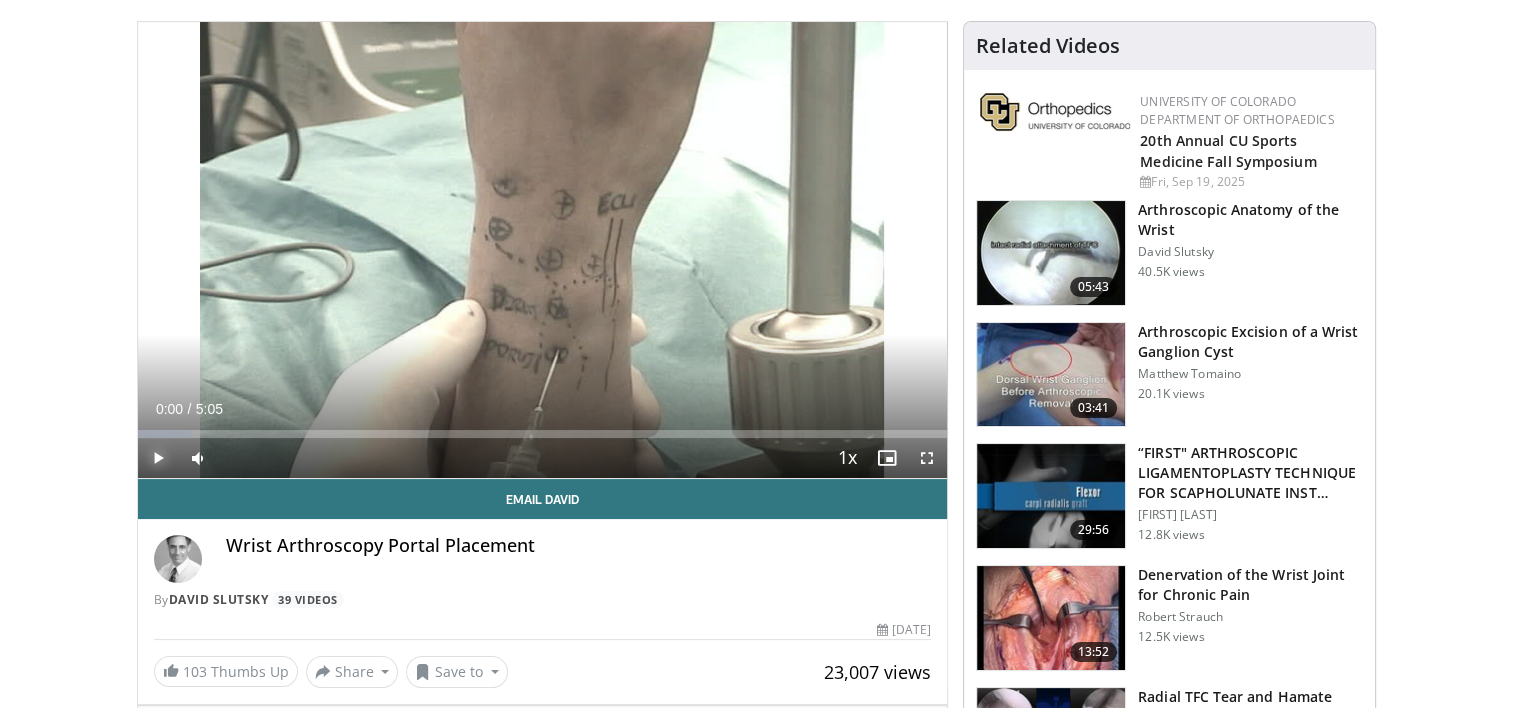 click at bounding box center [158, 458] 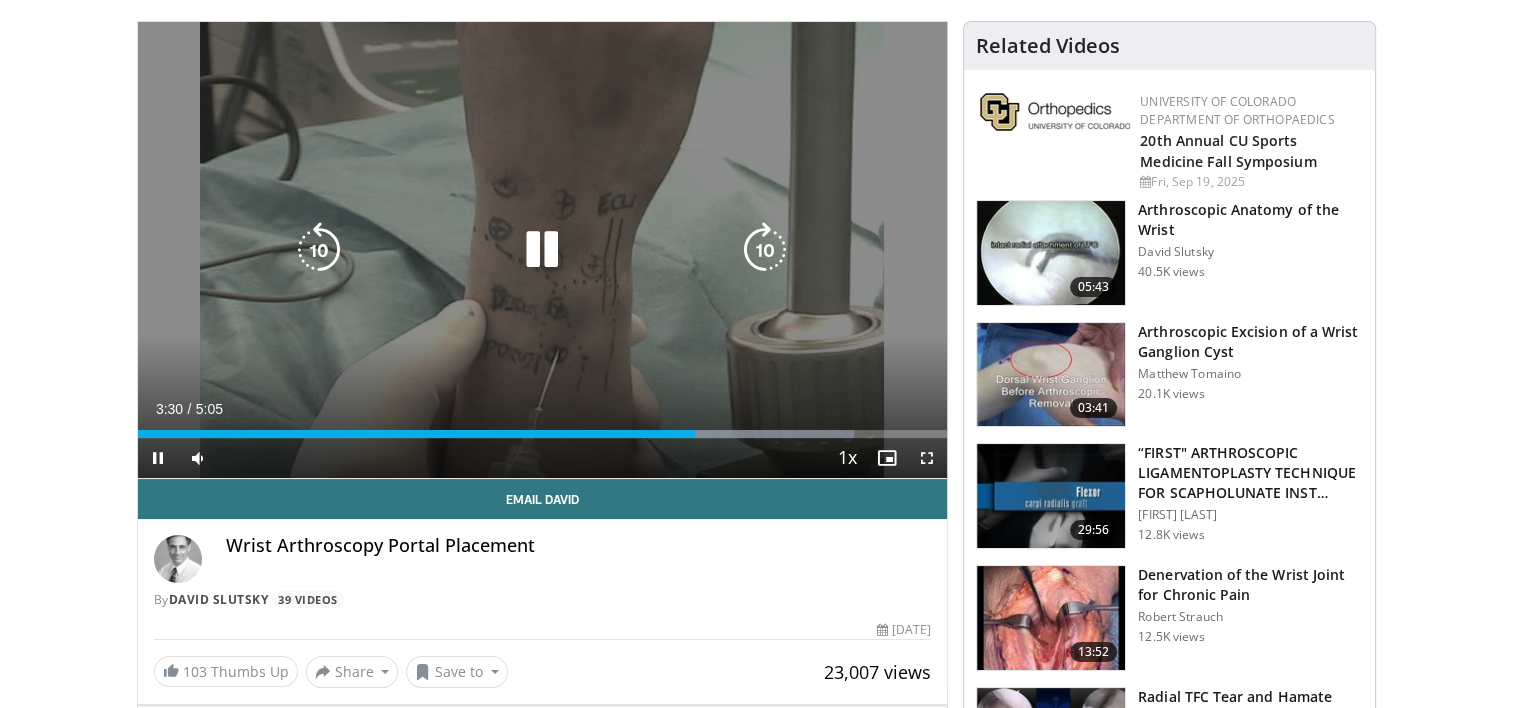 drag, startPoint x: 301, startPoint y: 242, endPoint x: 290, endPoint y: 252, distance: 14.866069 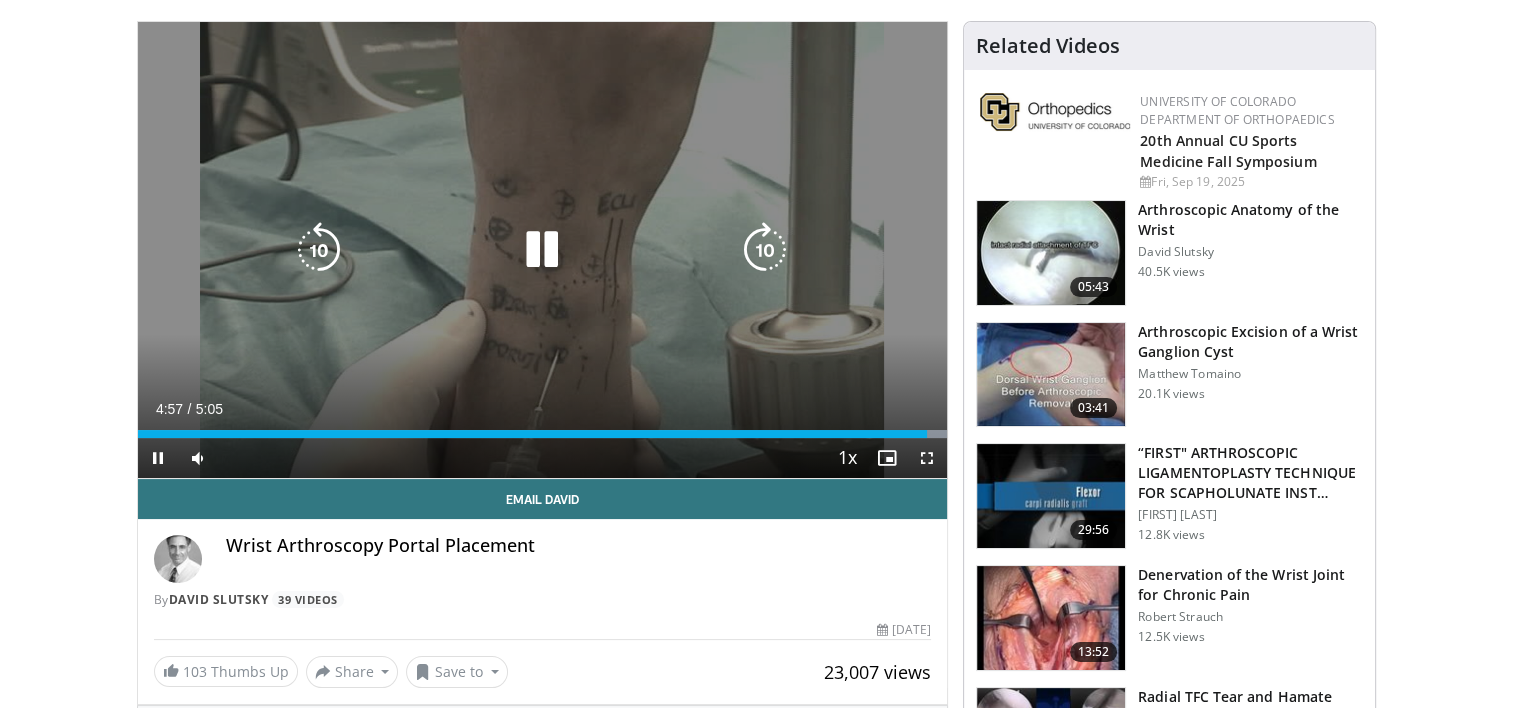 click at bounding box center (319, 250) 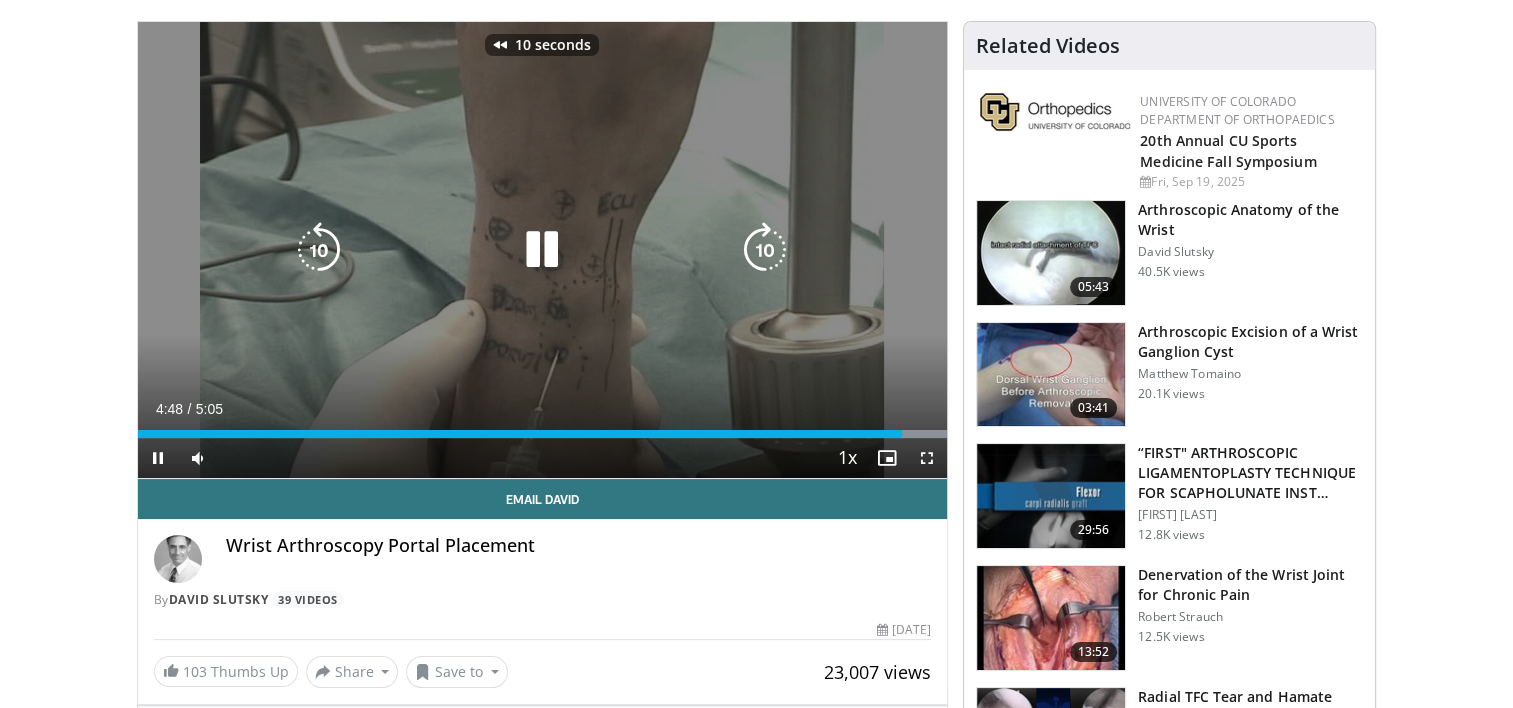 click at bounding box center [319, 250] 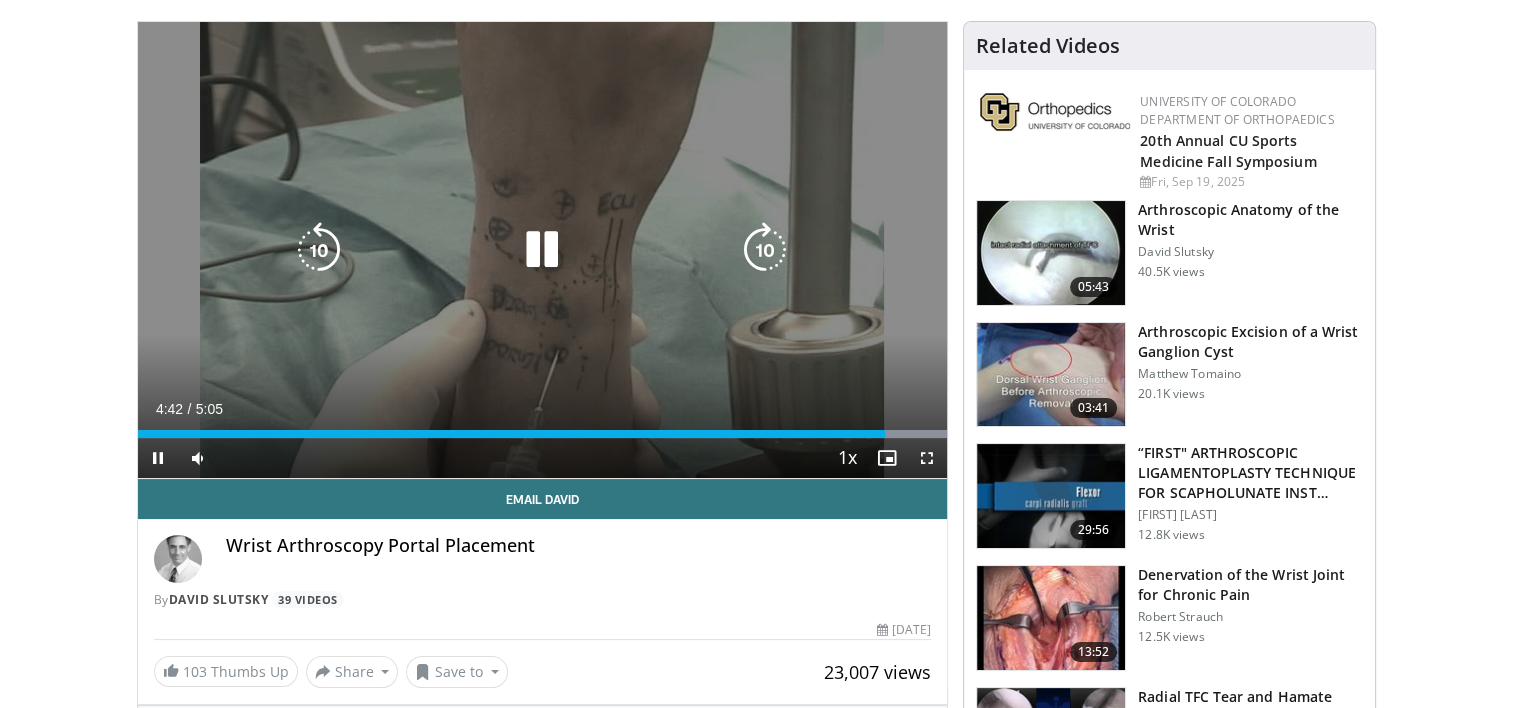 click at bounding box center [319, 250] 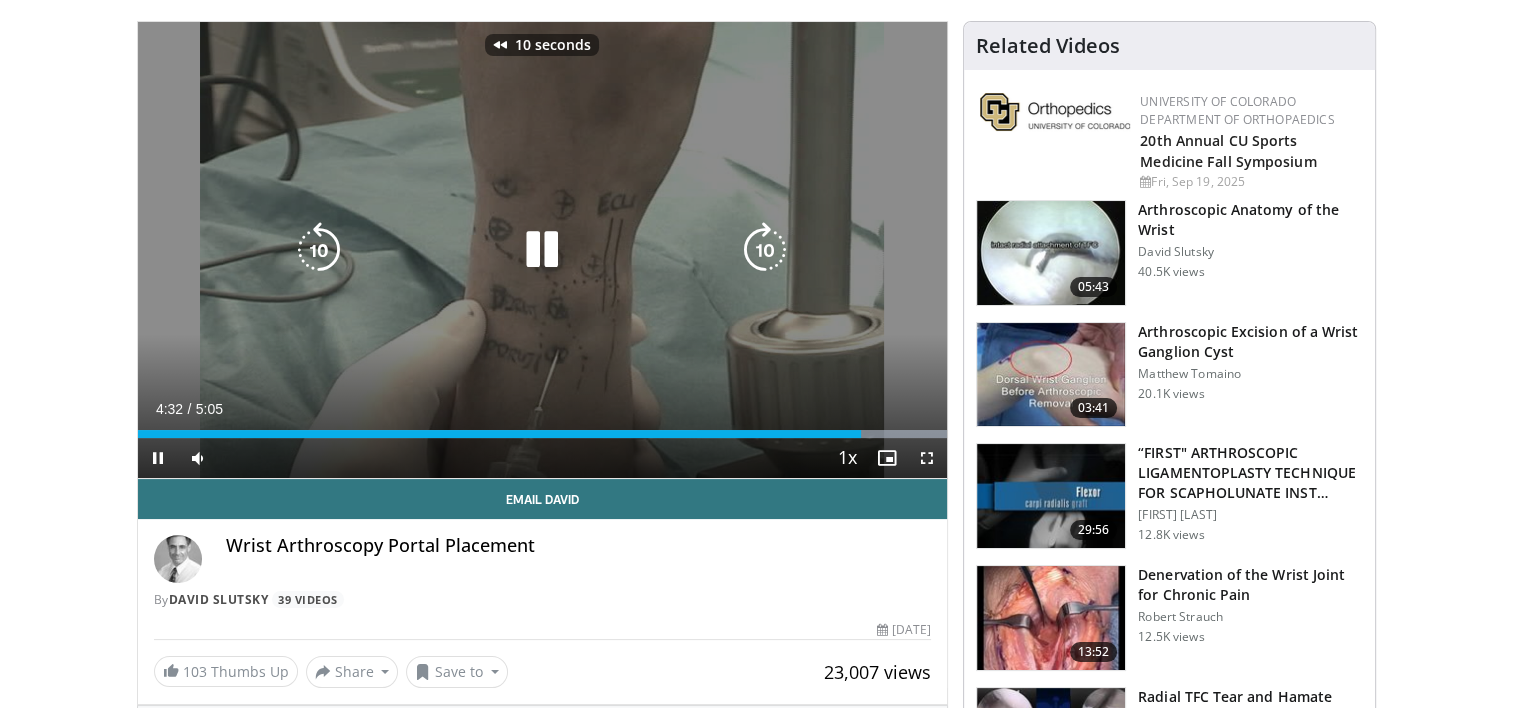 click at bounding box center (319, 250) 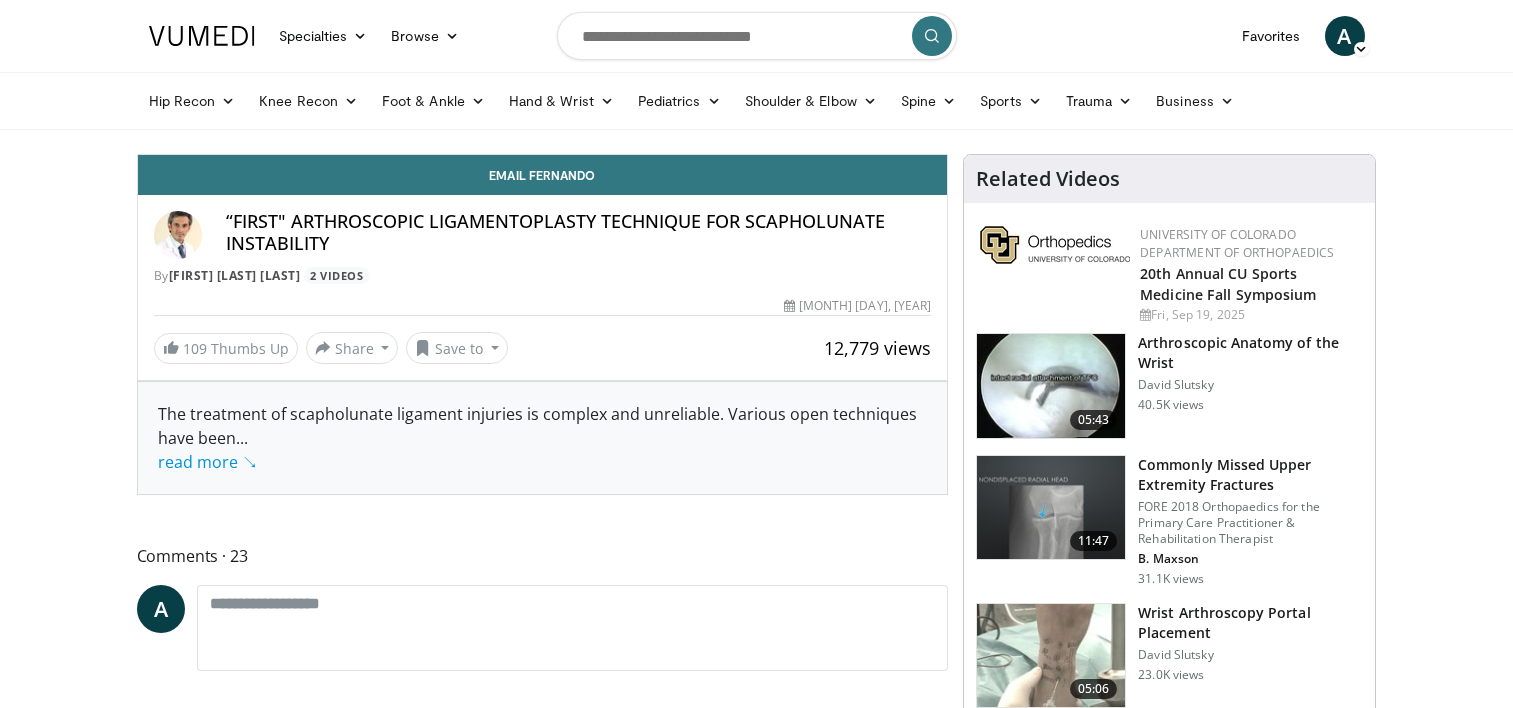 scroll, scrollTop: 0, scrollLeft: 0, axis: both 